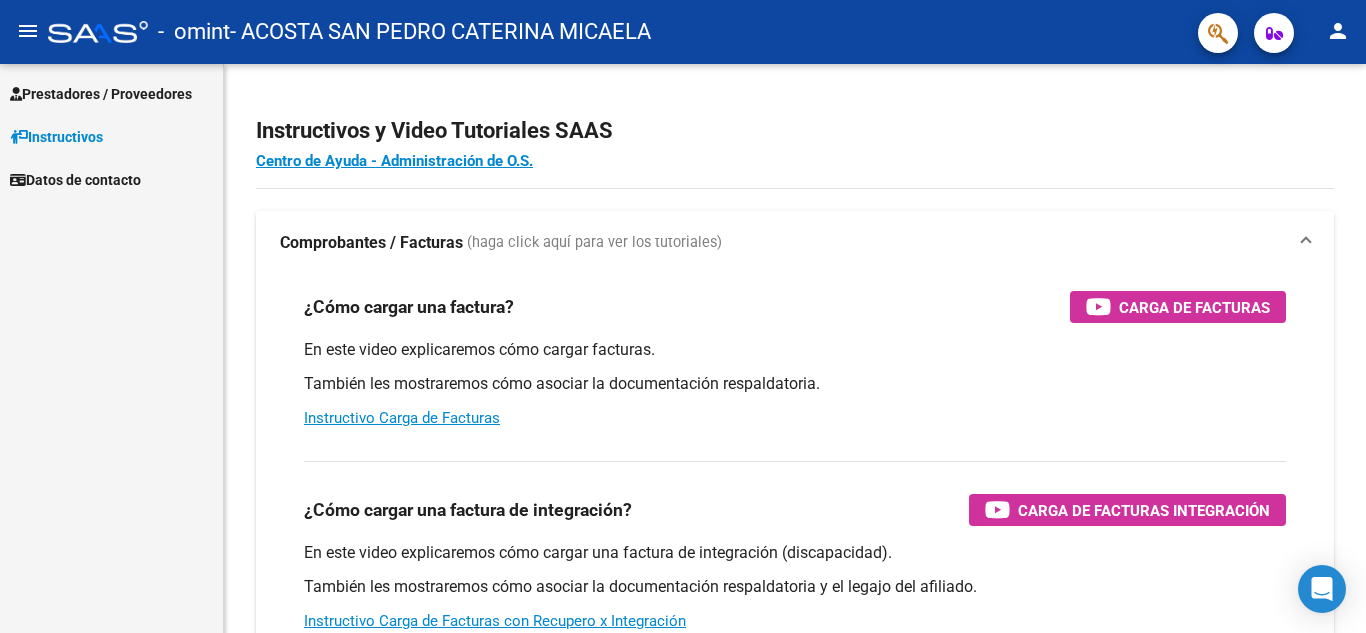 scroll, scrollTop: 0, scrollLeft: 0, axis: both 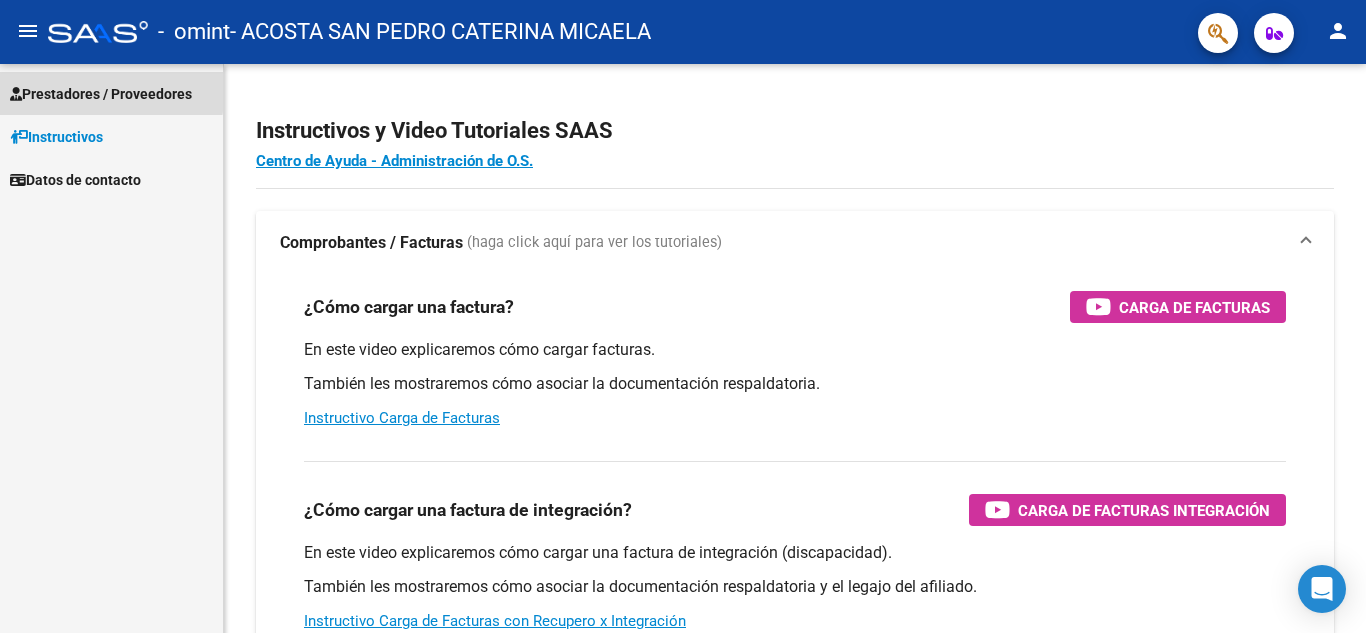 click on "Prestadores / Proveedores" at bounding box center (101, 94) 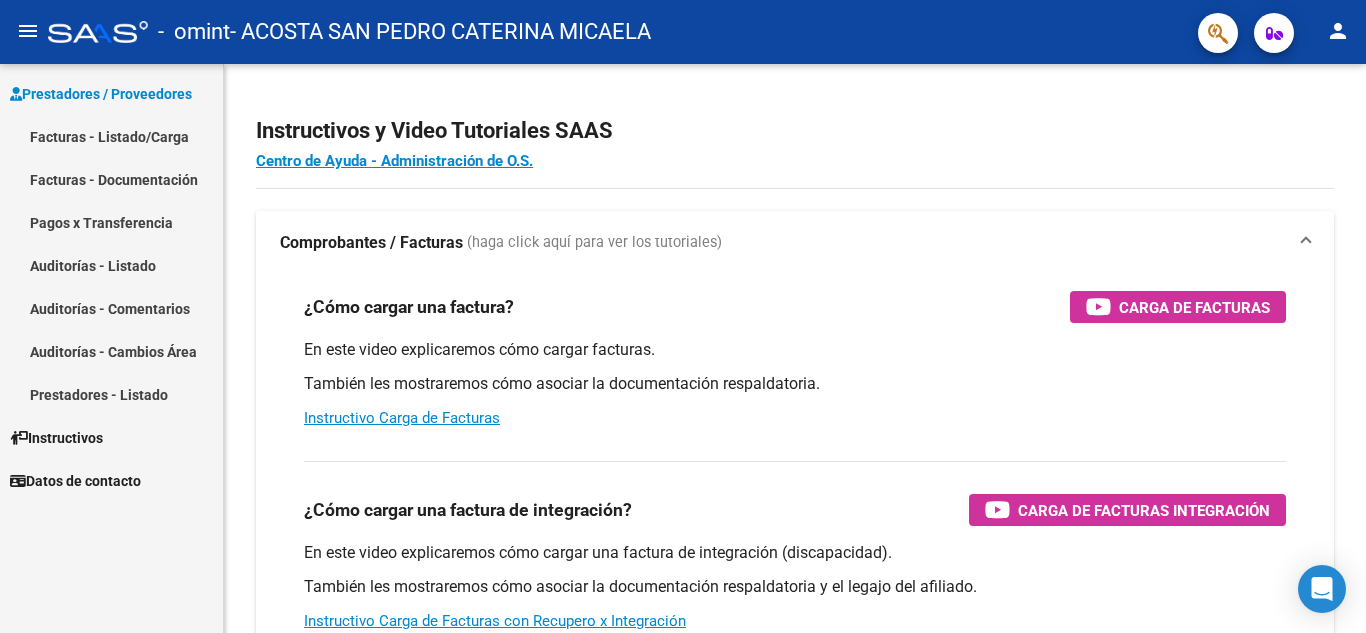 click on "Facturas - Listado/Carga" at bounding box center (111, 136) 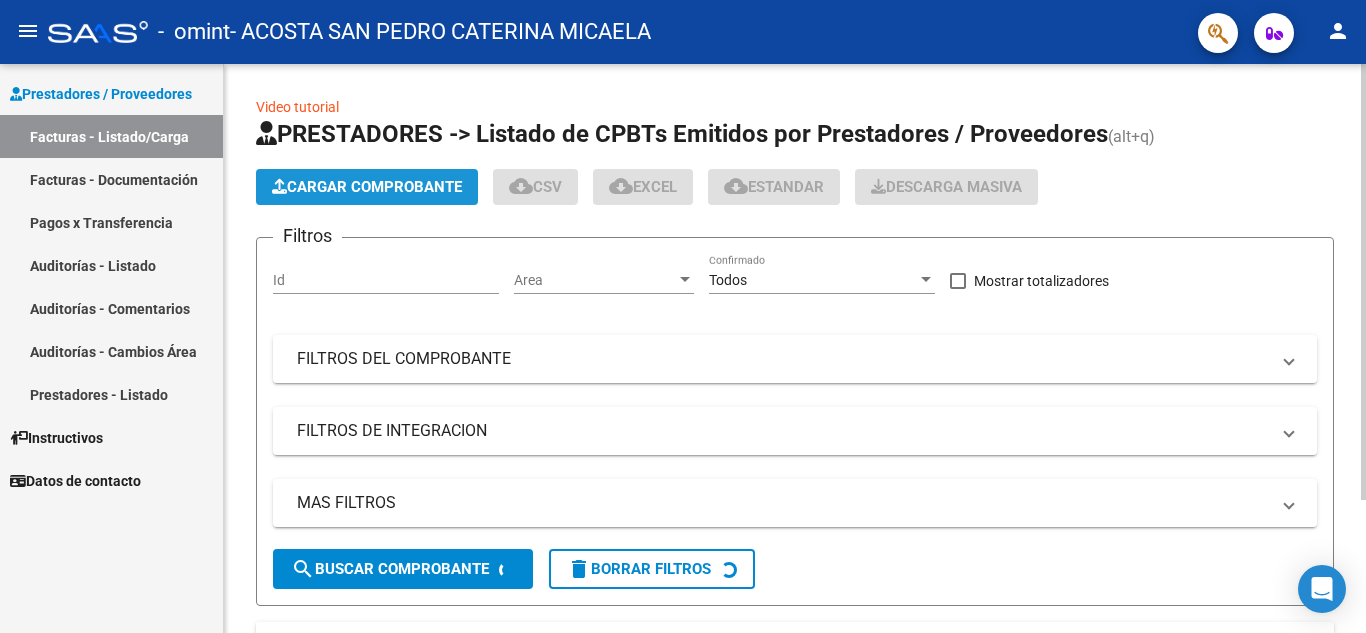 click on "Cargar Comprobante" 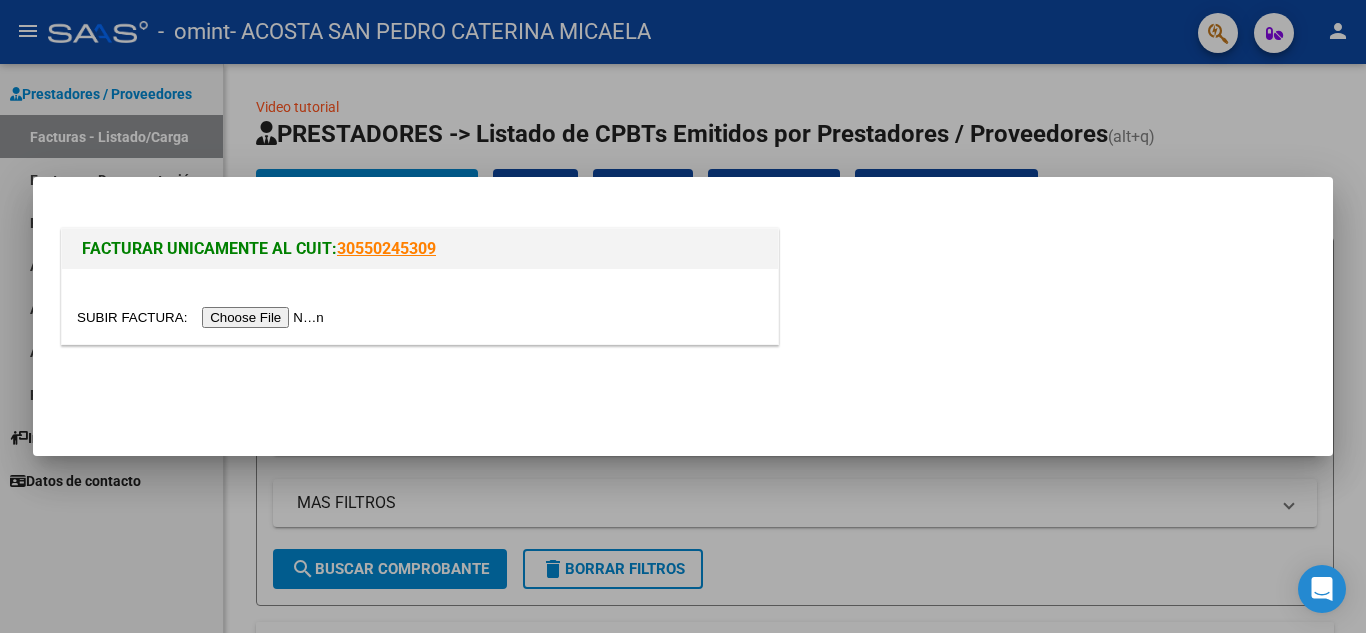 click at bounding box center (420, 306) 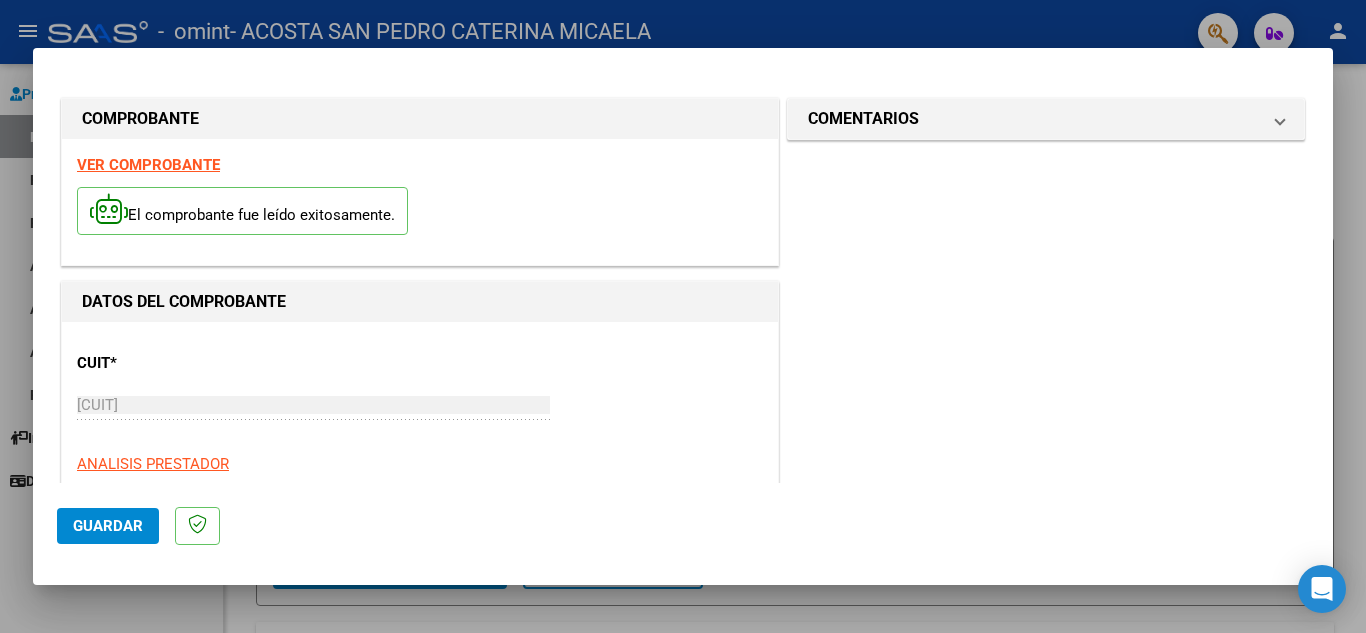 click on "COMENTARIOS Comentarios del Prestador / Gerenciador:" at bounding box center (1046, 944) 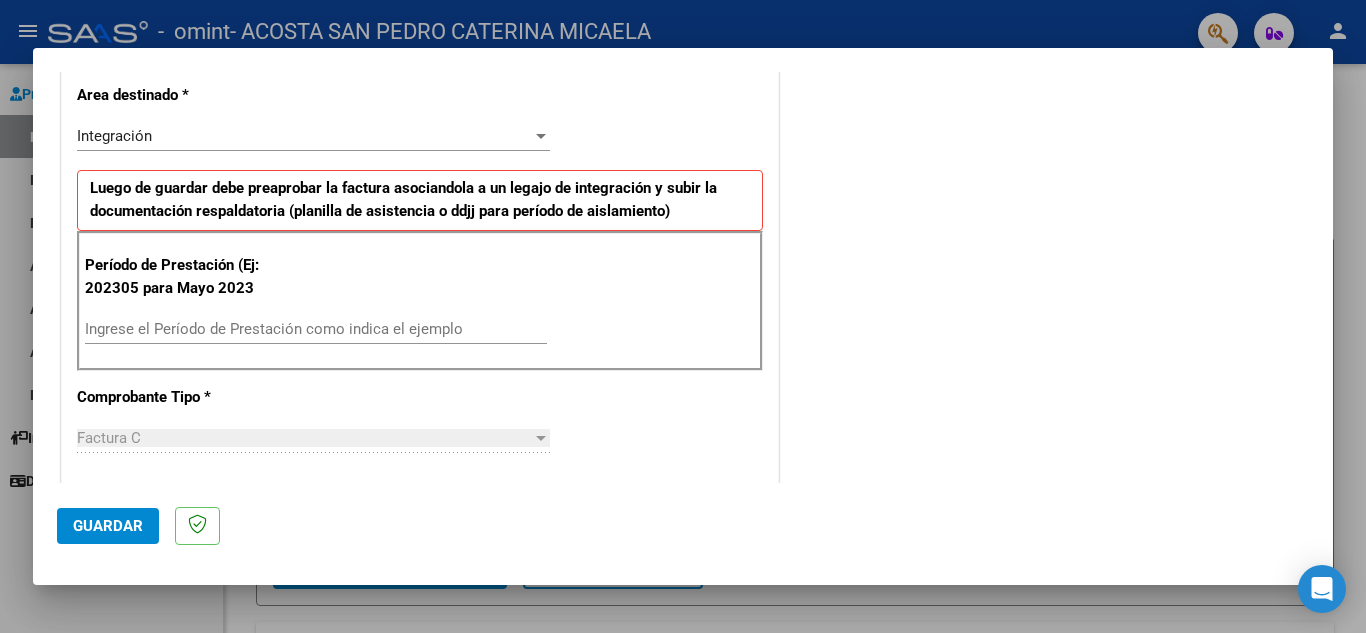 scroll, scrollTop: 435, scrollLeft: 0, axis: vertical 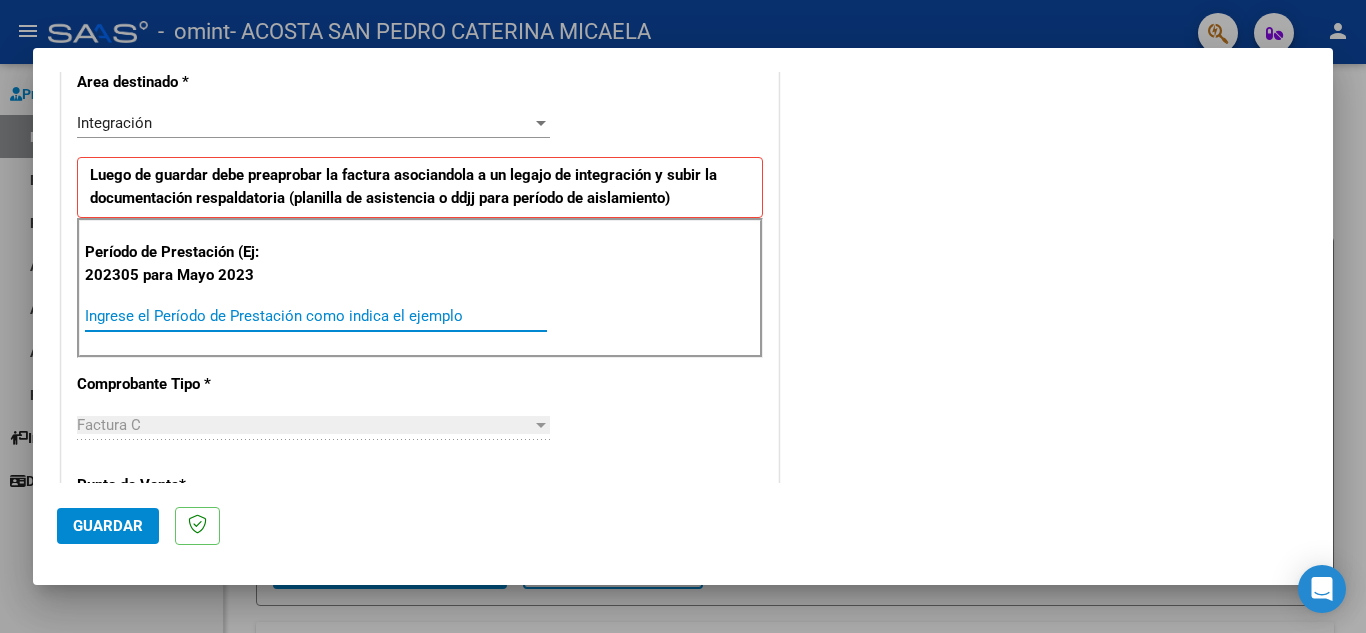 click on "Ingrese el Período de Prestación como indica el ejemplo" at bounding box center (316, 316) 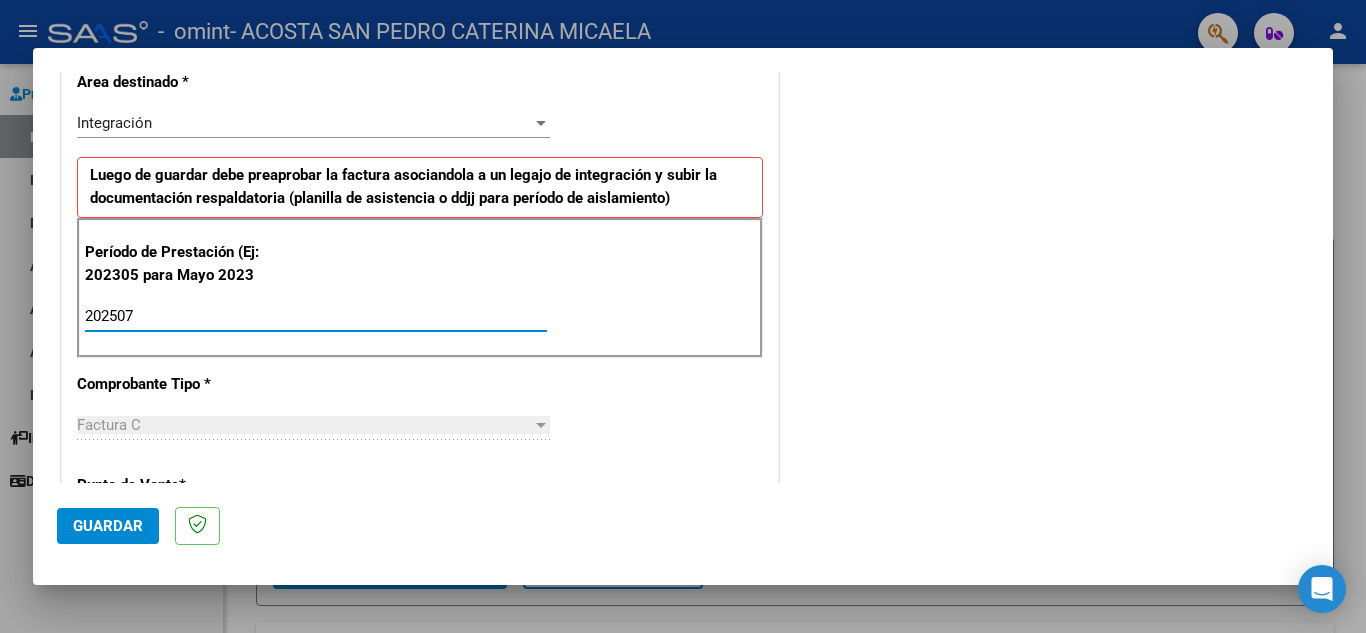 type on "202507" 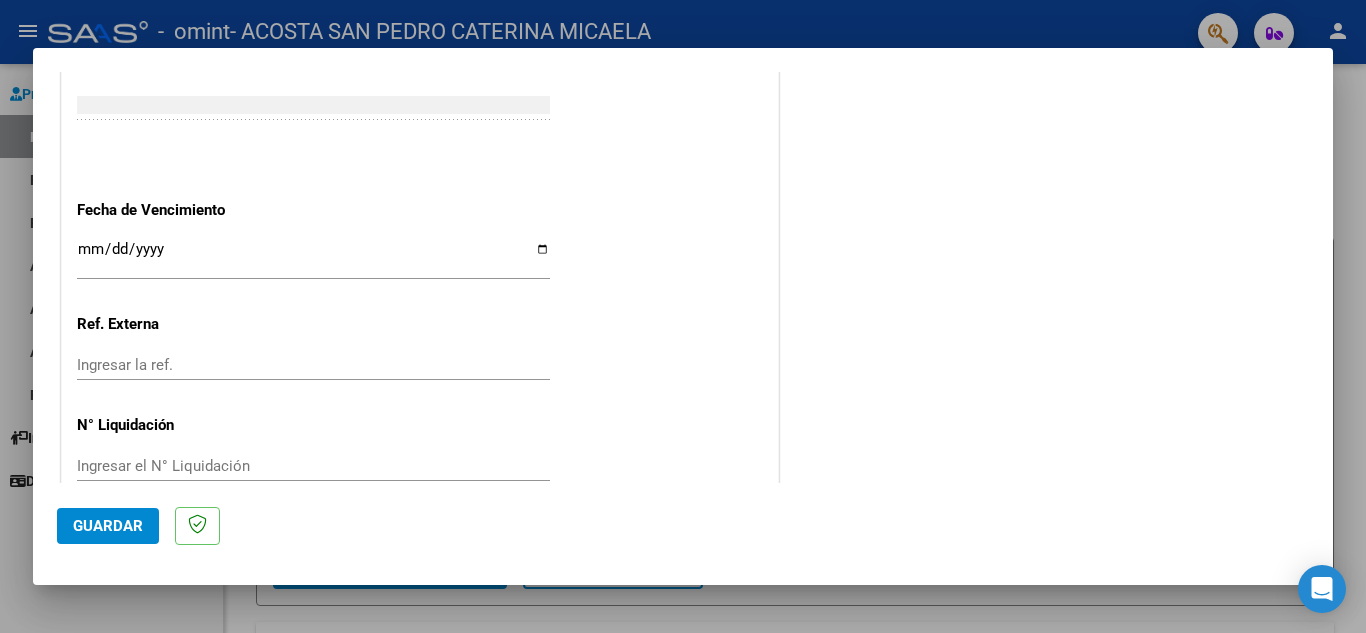 scroll, scrollTop: 1306, scrollLeft: 0, axis: vertical 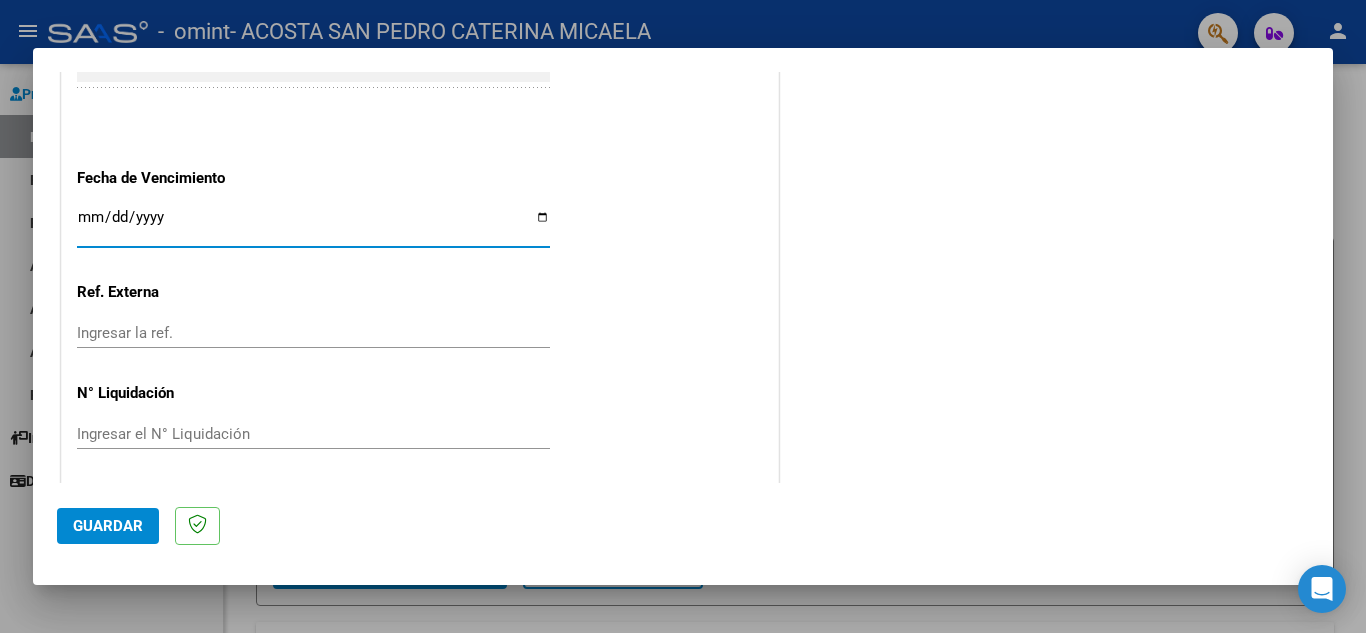 click on "Ingresar la fecha" at bounding box center (313, 225) 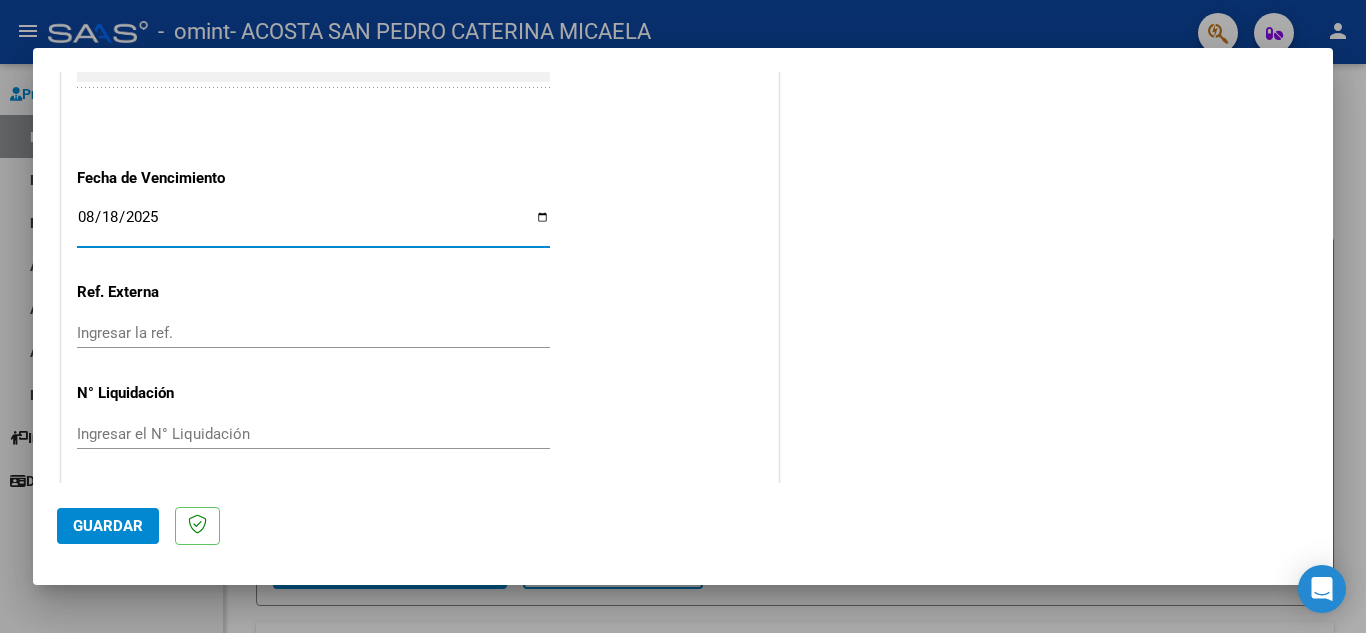 type on "2025-08-18" 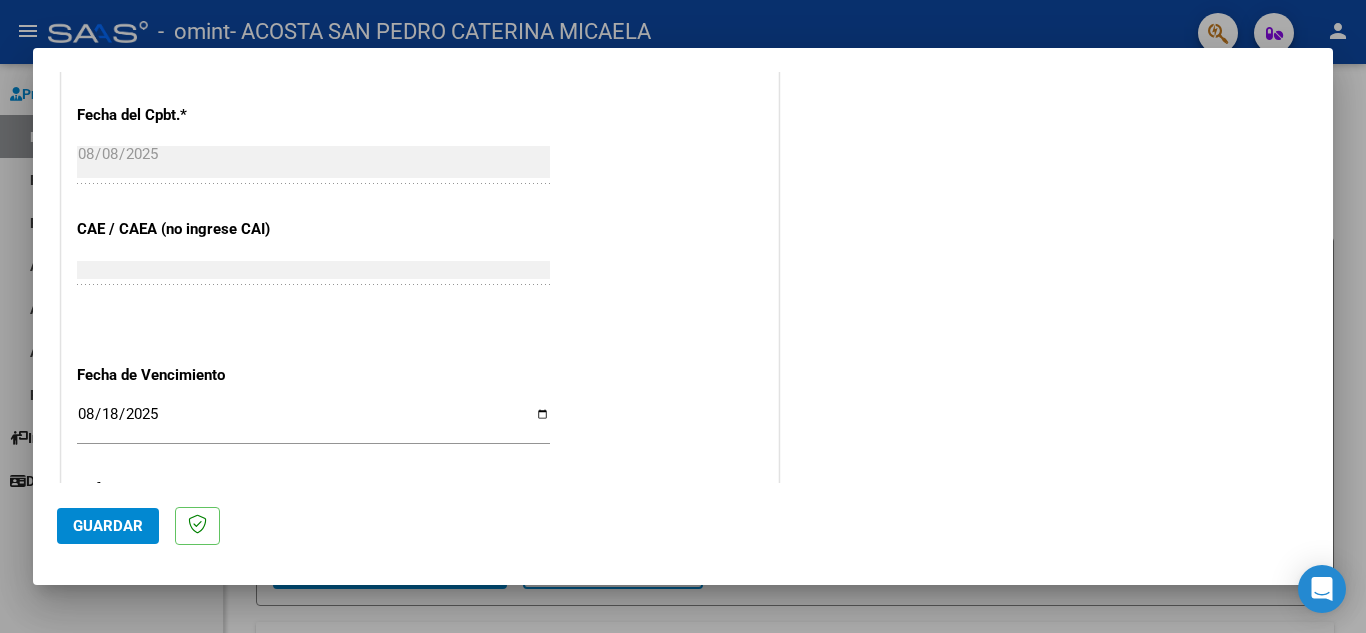 scroll, scrollTop: 1311, scrollLeft: 0, axis: vertical 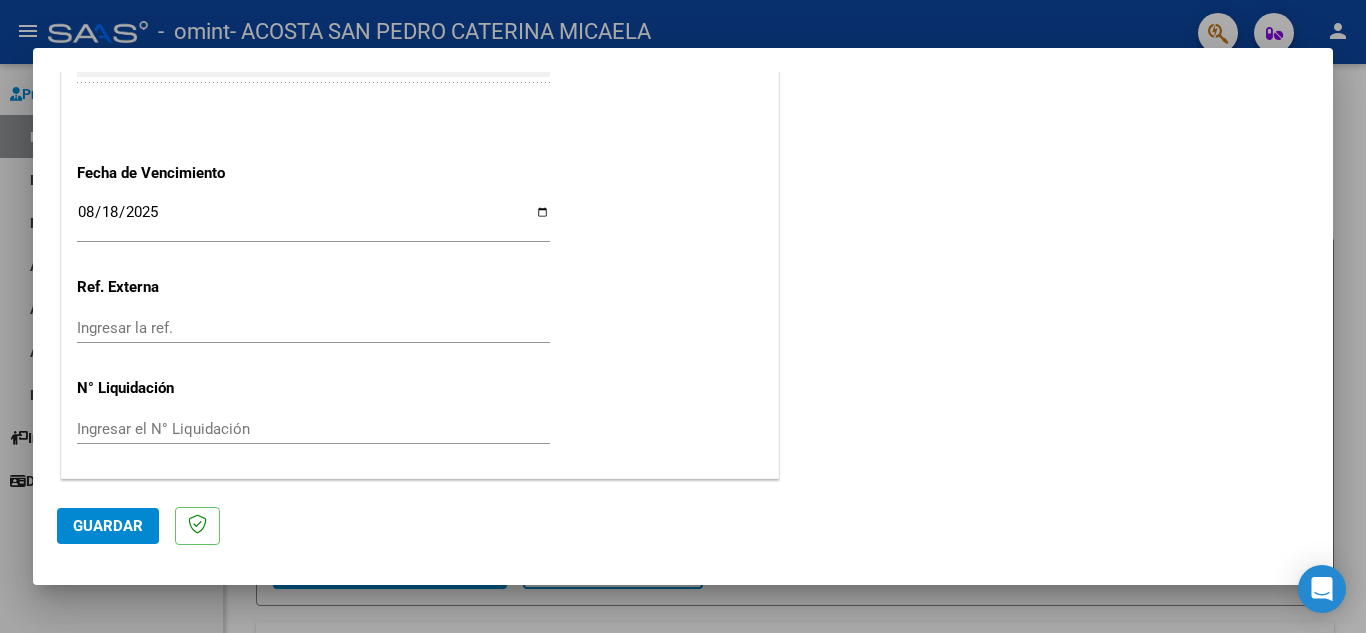 click on "Guardar" 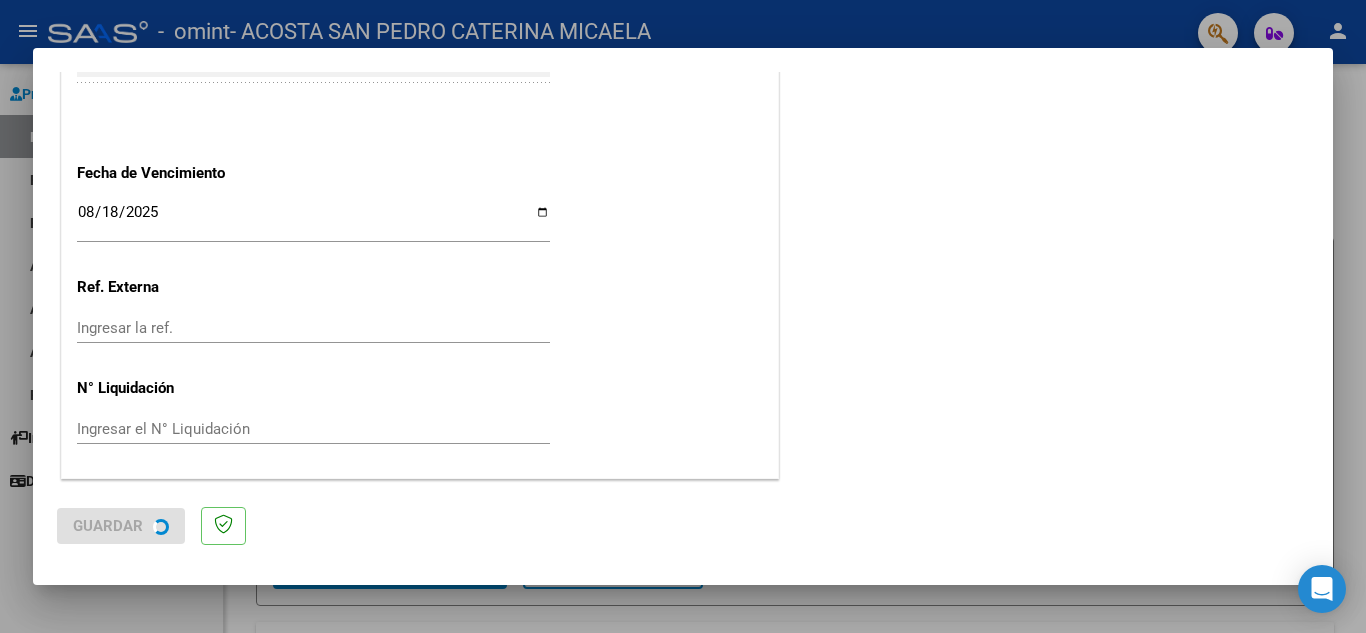 scroll, scrollTop: 0, scrollLeft: 0, axis: both 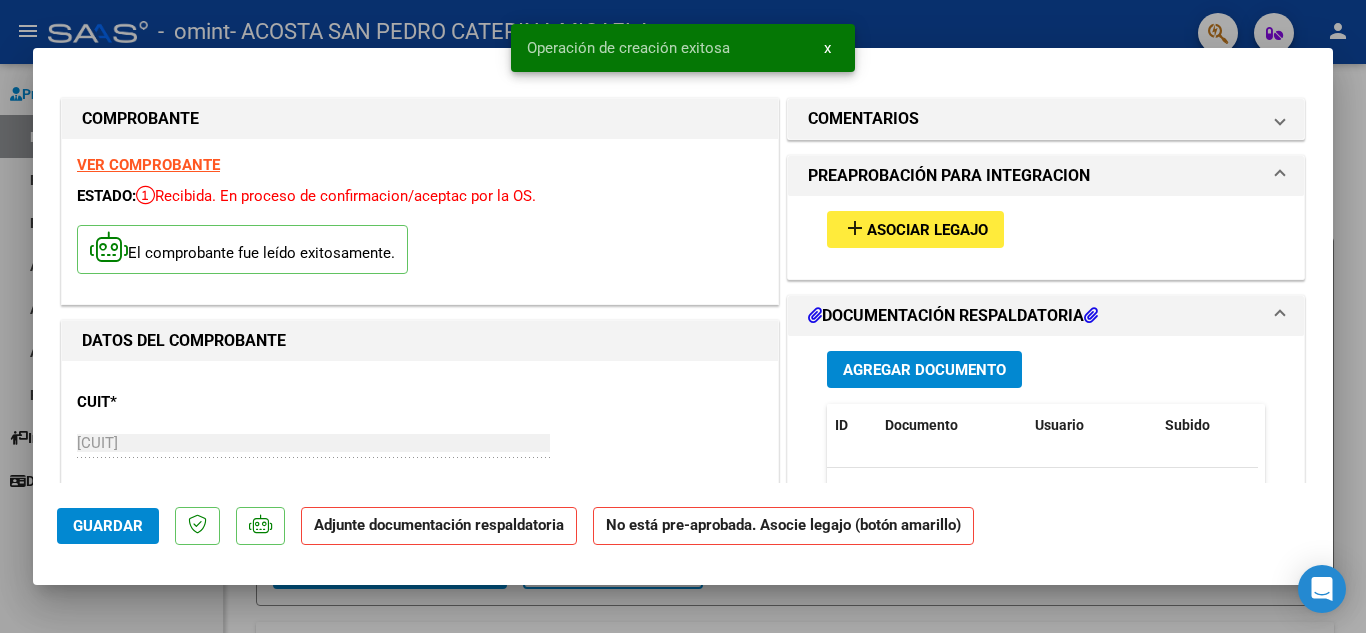 click on "add Asociar Legajo" at bounding box center (915, 229) 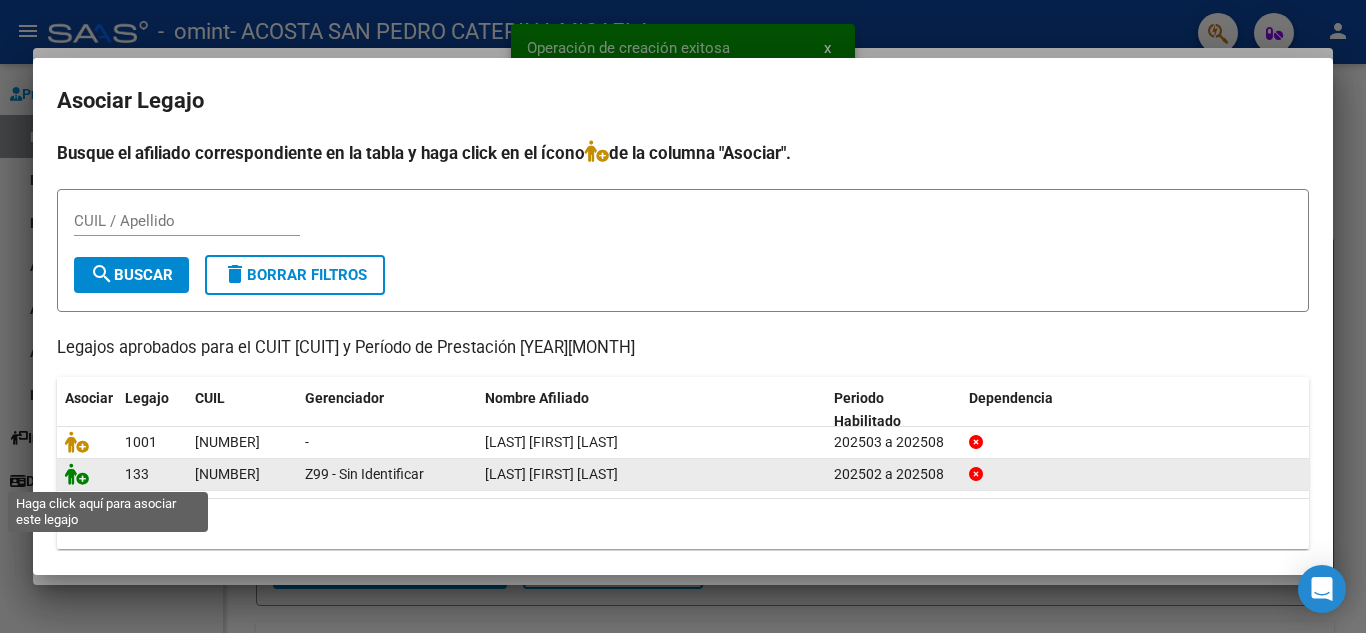 click 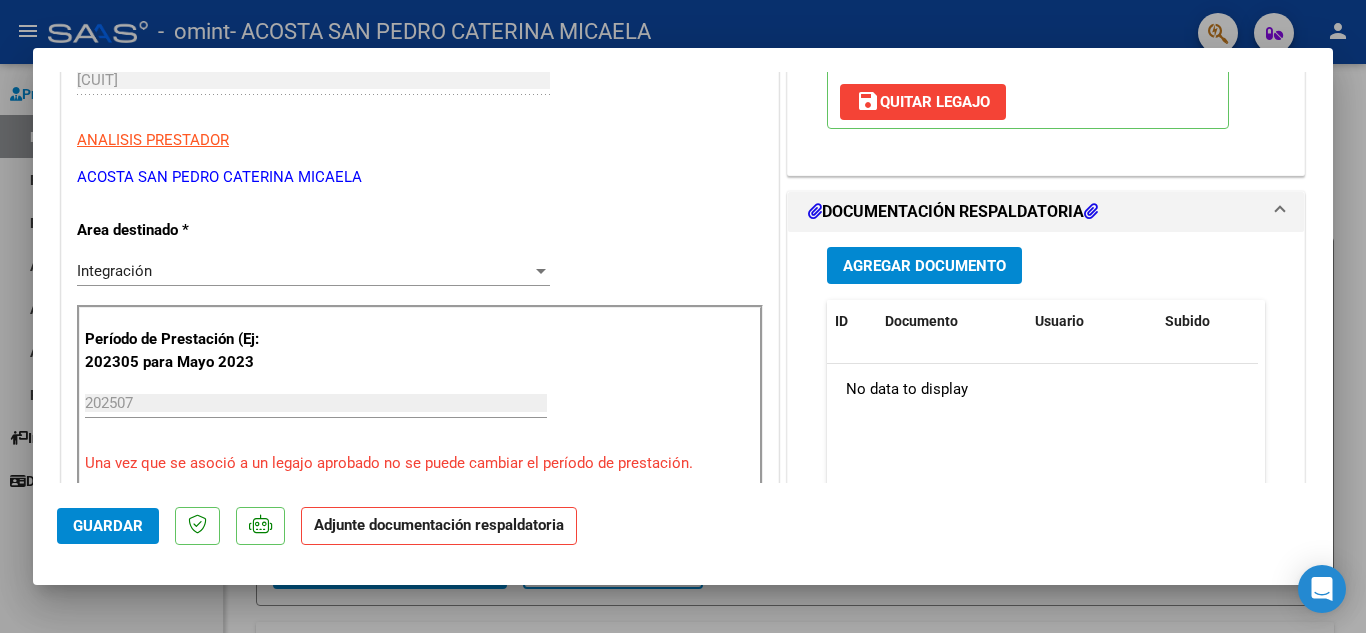 scroll, scrollTop: 372, scrollLeft: 0, axis: vertical 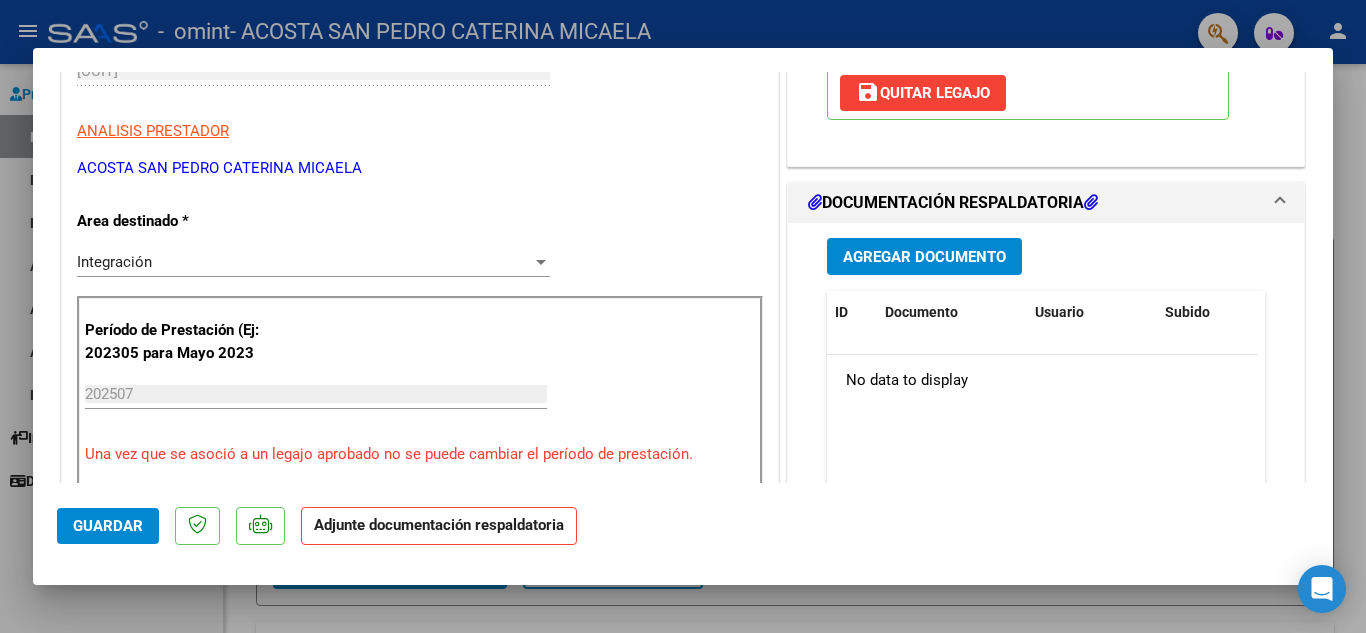 click on "Agregar Documento" at bounding box center [924, 257] 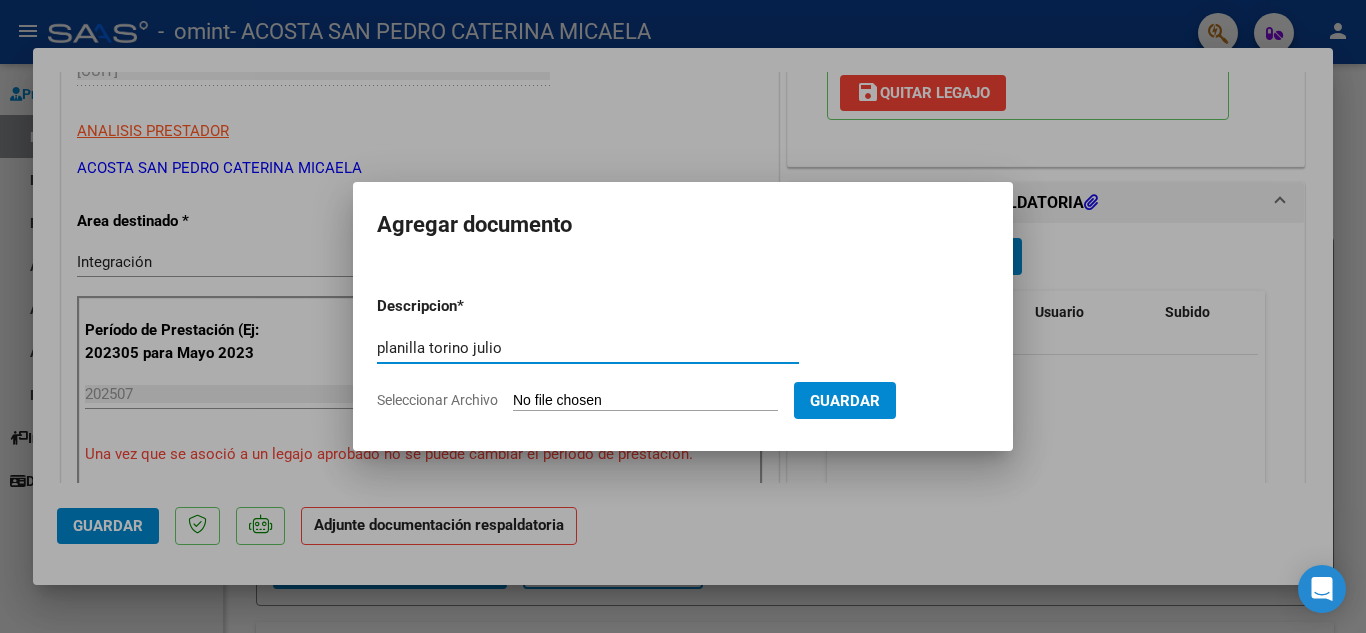 type on "planilla torino julio" 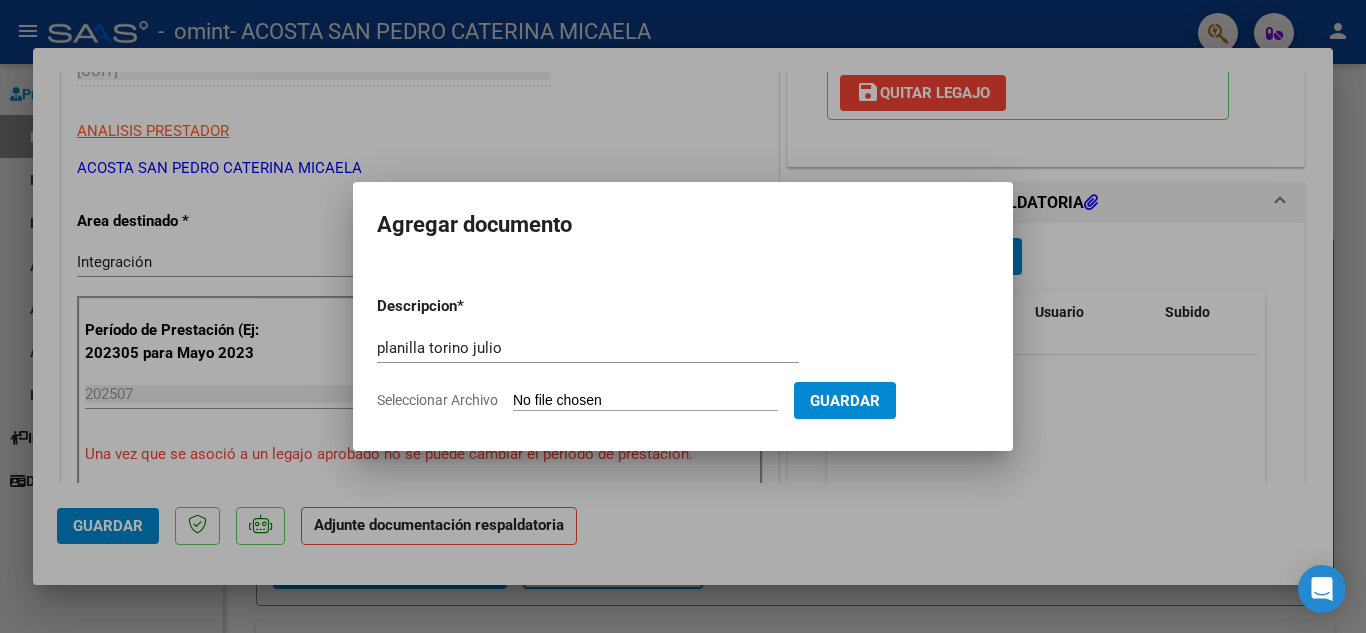 type on "C:\fakepath\planilla Torino julio 25.pdf" 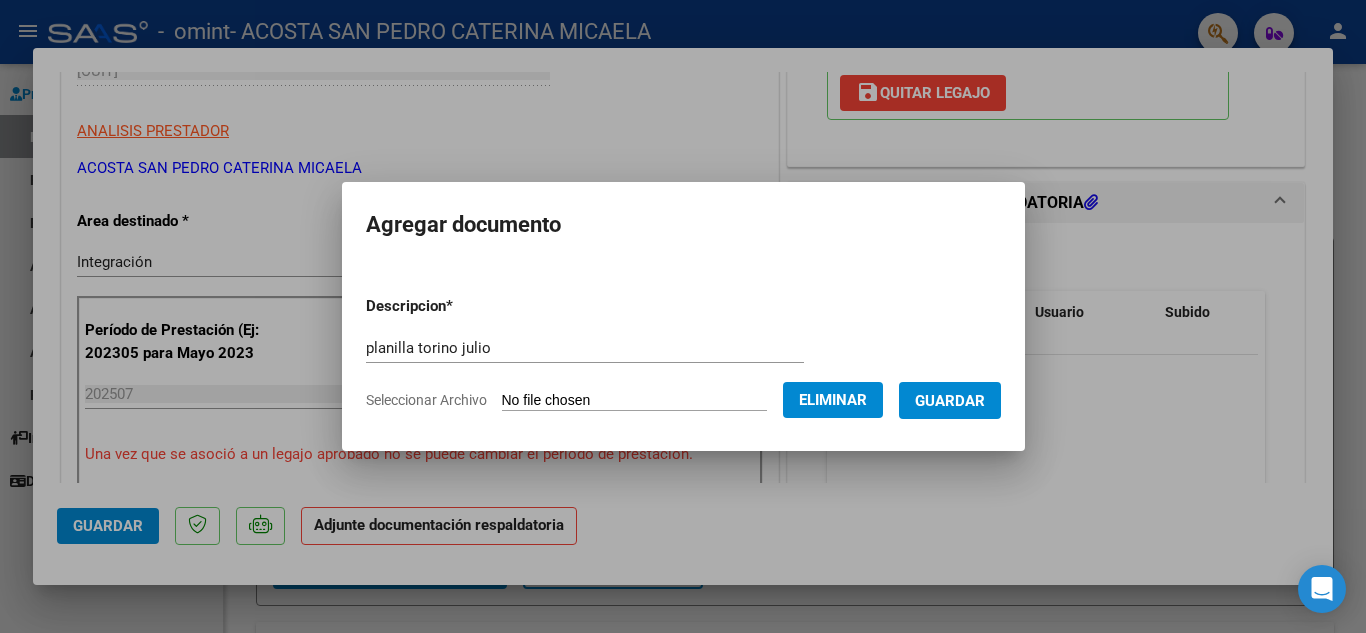 click on "Guardar" at bounding box center (950, 401) 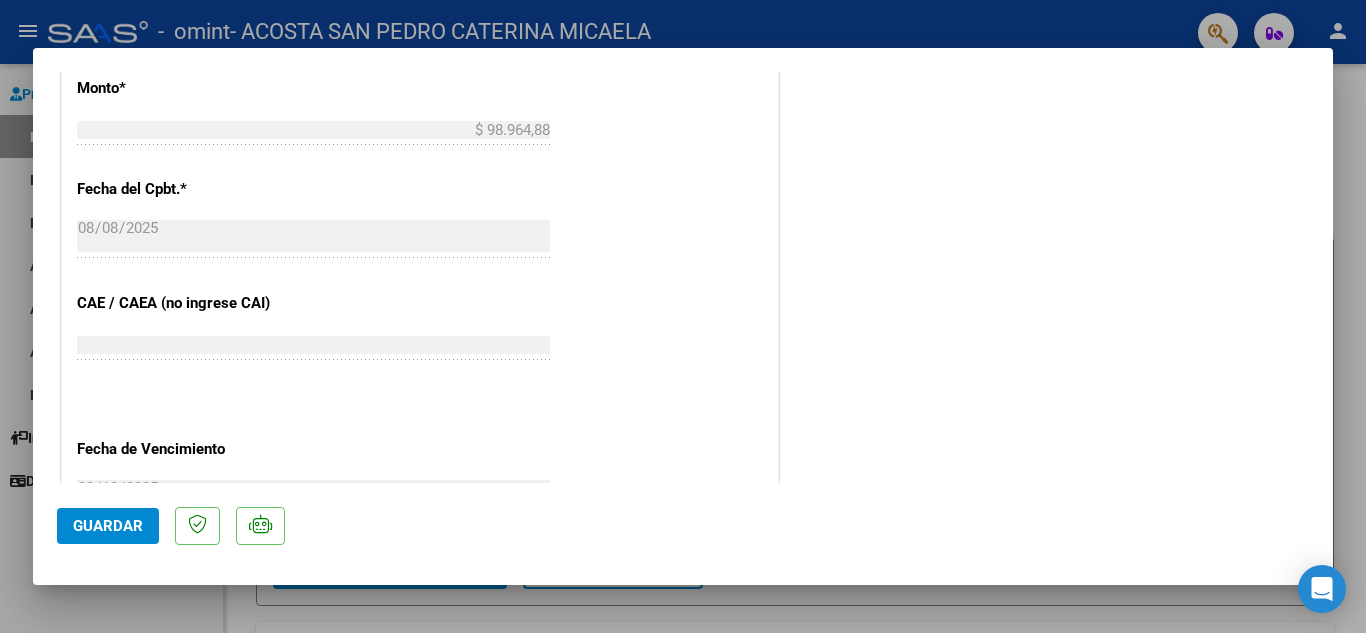 scroll, scrollTop: 1379, scrollLeft: 0, axis: vertical 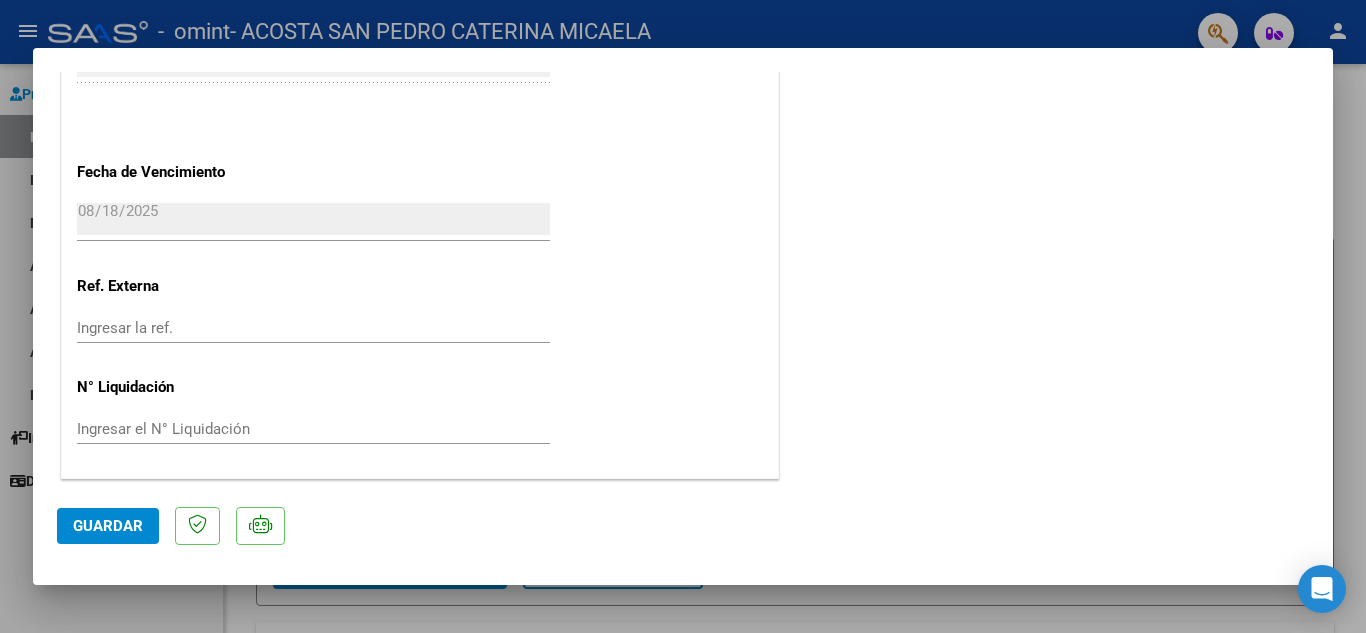 click on "Guardar" 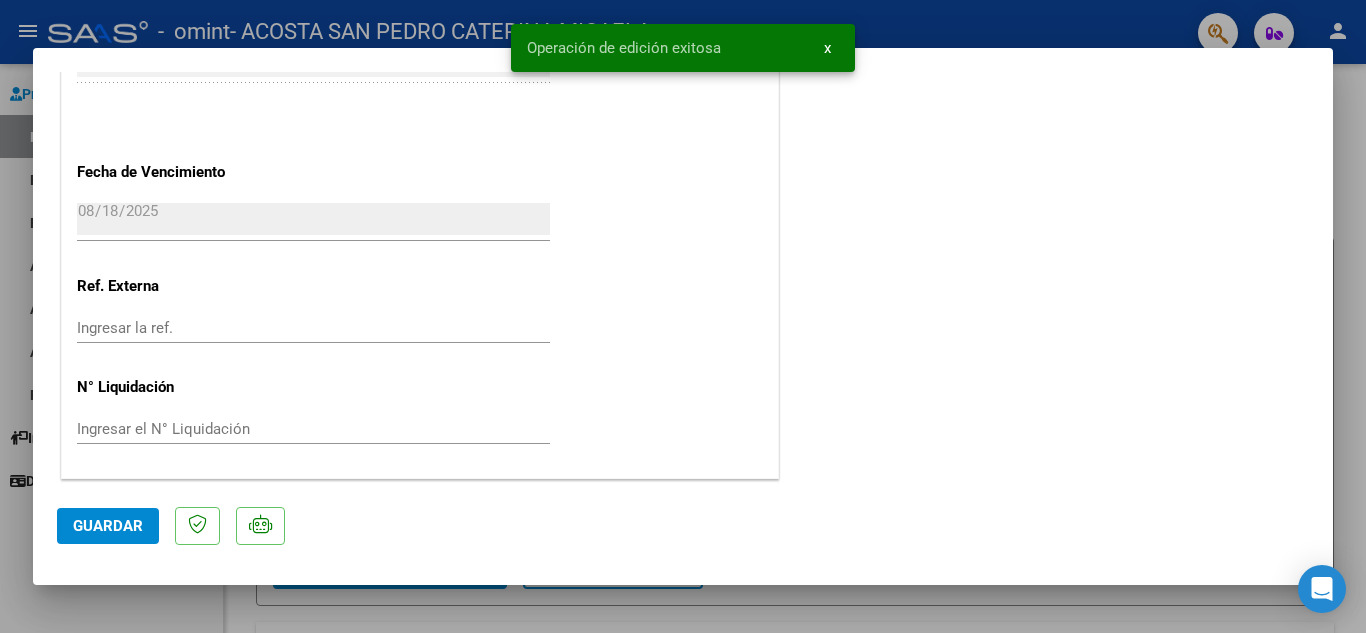 click at bounding box center (683, 316) 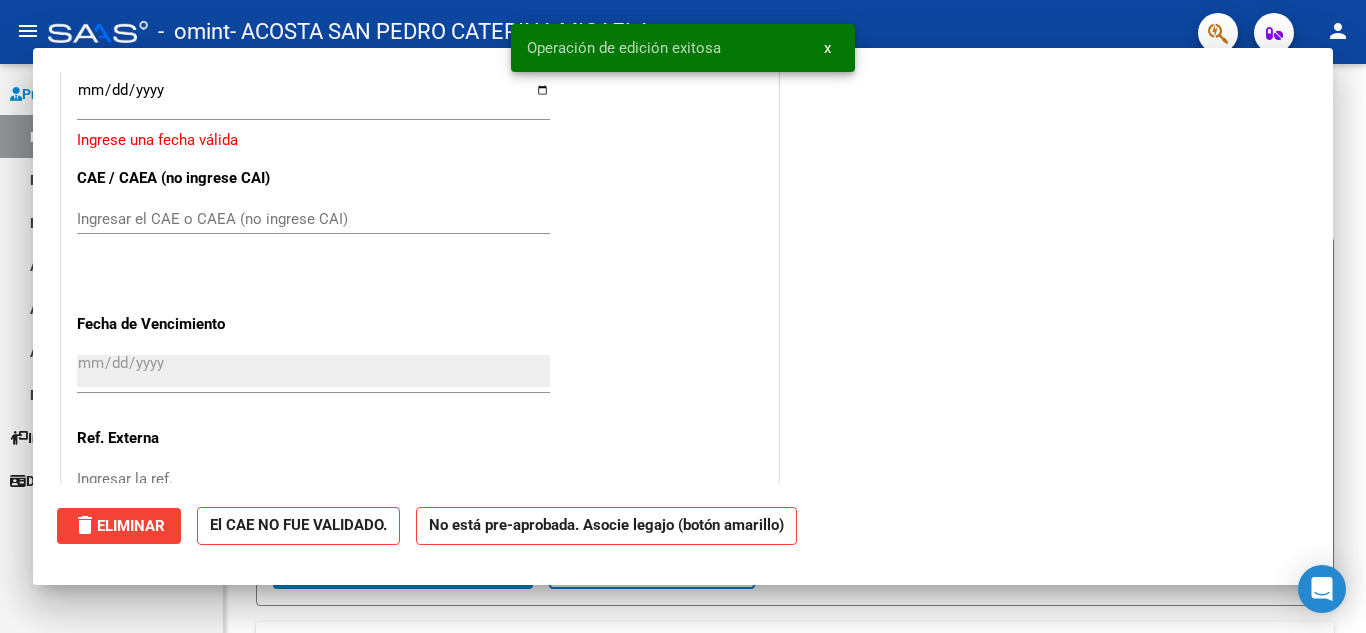 scroll, scrollTop: 1531, scrollLeft: 0, axis: vertical 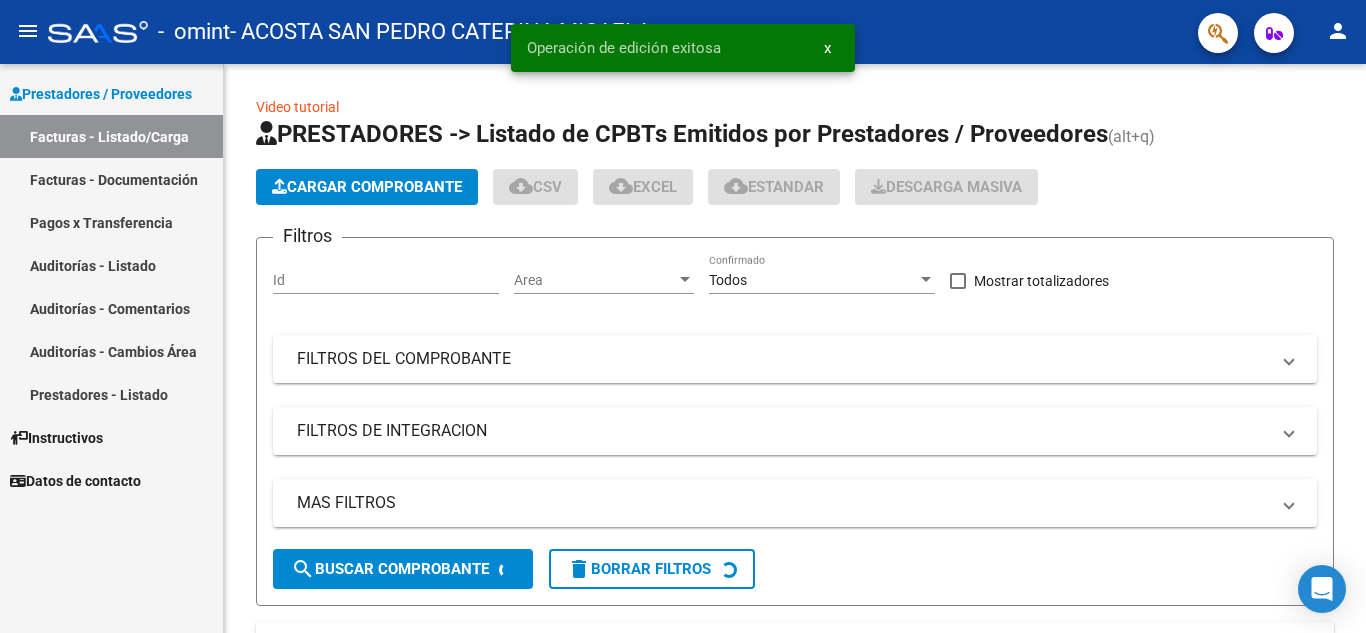click on "x" at bounding box center [827, 48] 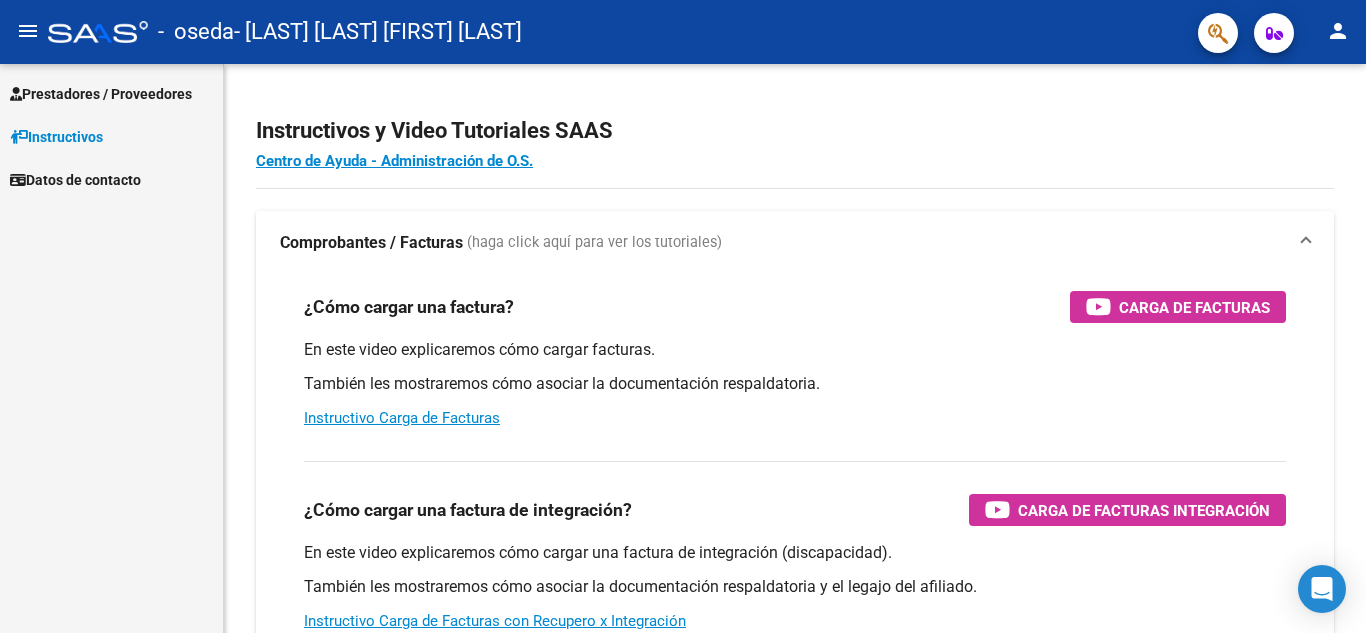 scroll, scrollTop: 0, scrollLeft: 0, axis: both 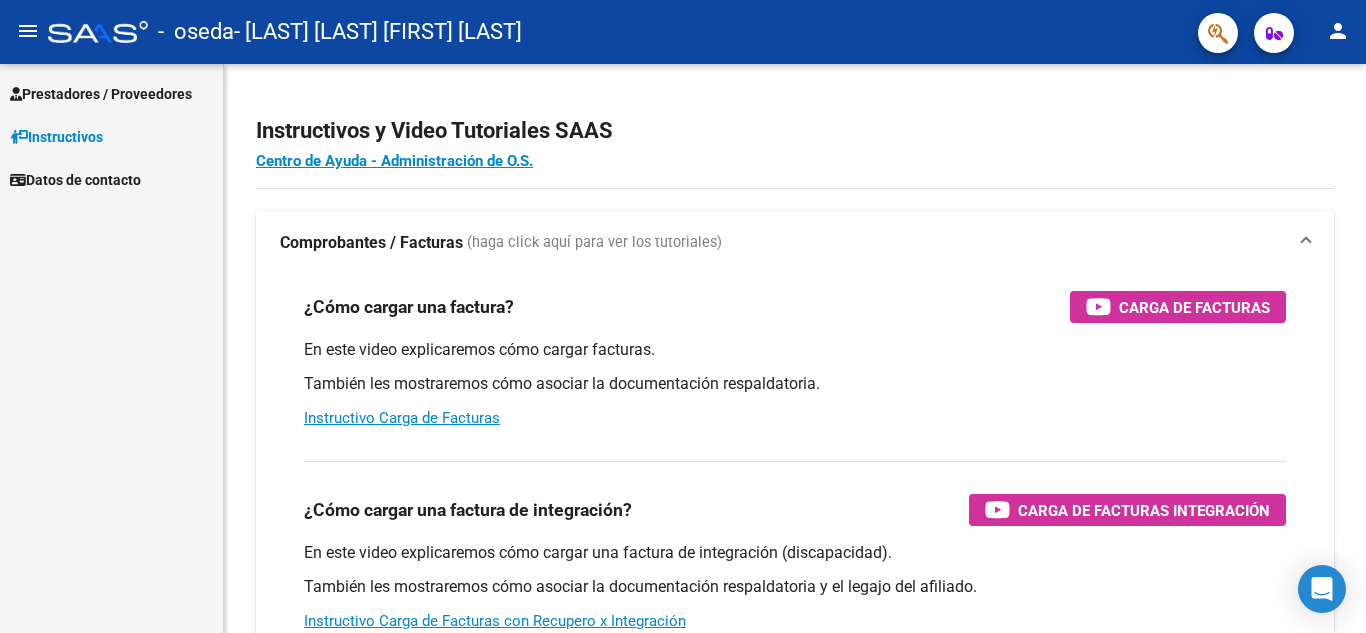 click on "Prestadores / Proveedores" at bounding box center (101, 94) 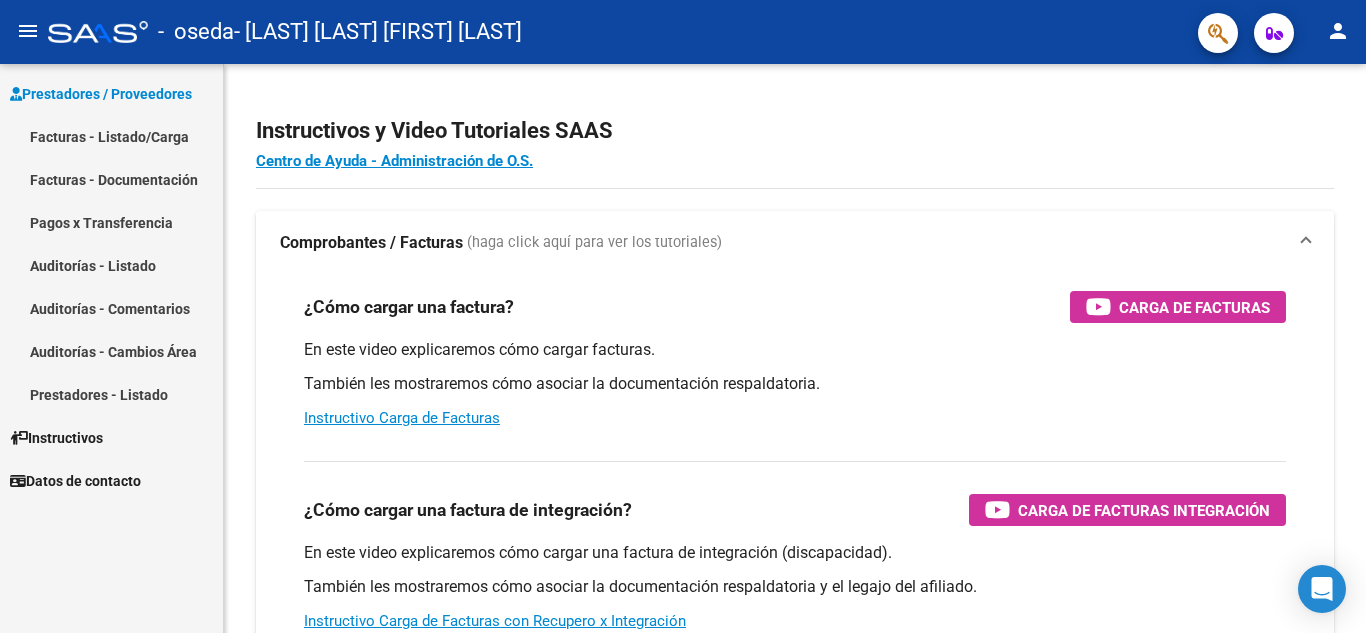 click on "Facturas - Listado/Carga" at bounding box center (111, 136) 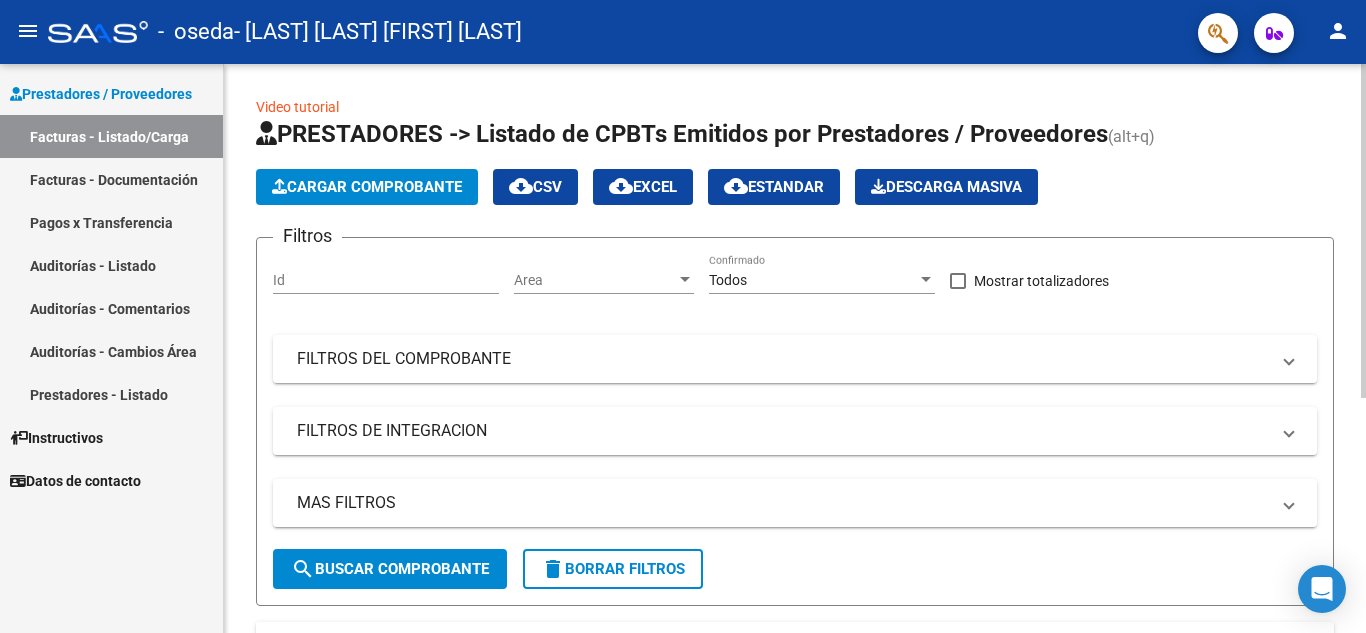 click on "Cargar Comprobante" 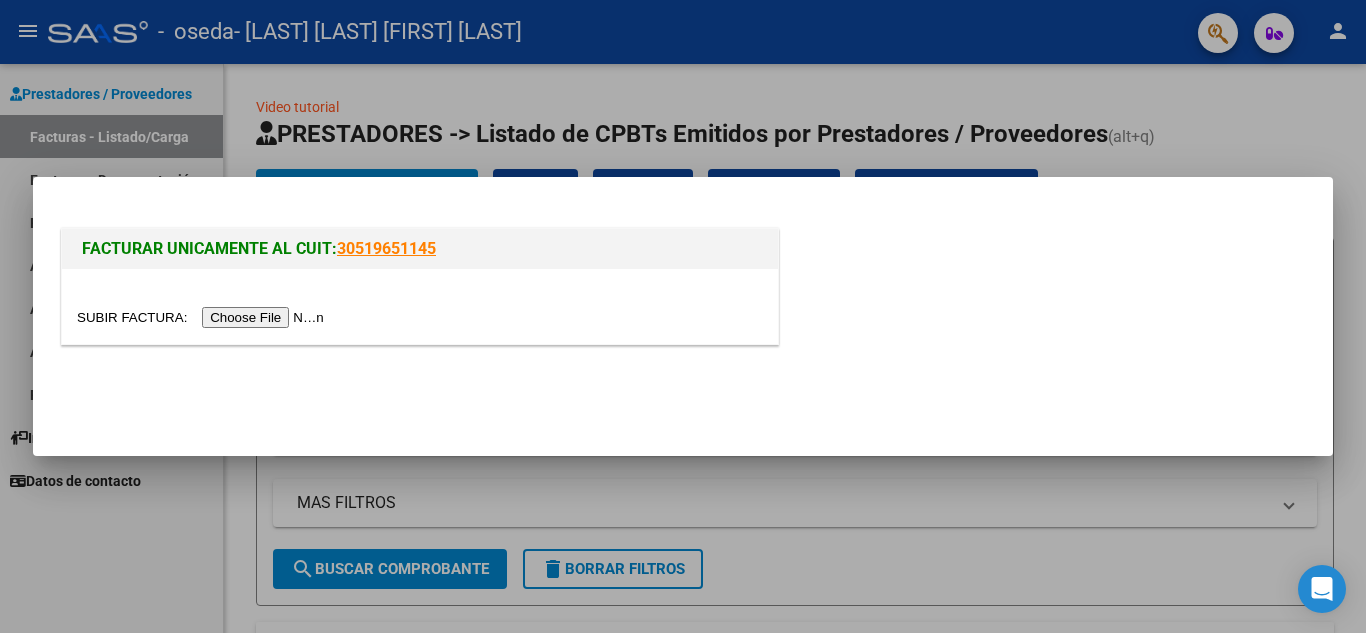 click at bounding box center [203, 317] 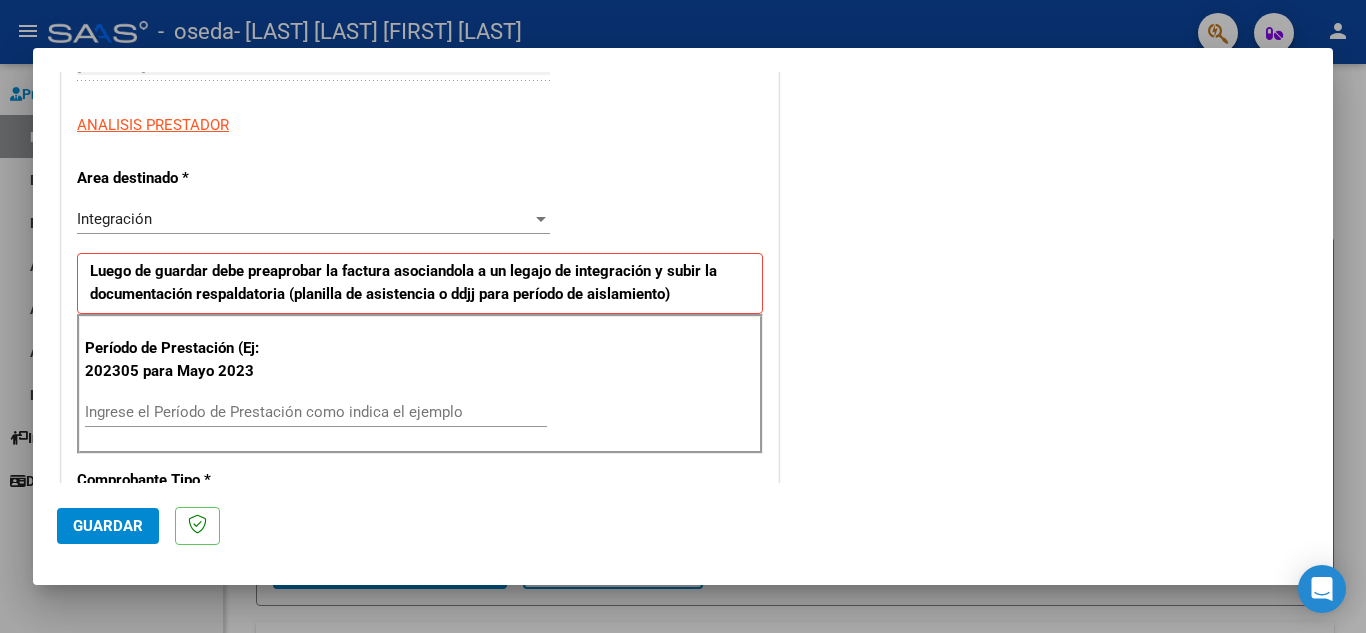 scroll, scrollTop: 344, scrollLeft: 0, axis: vertical 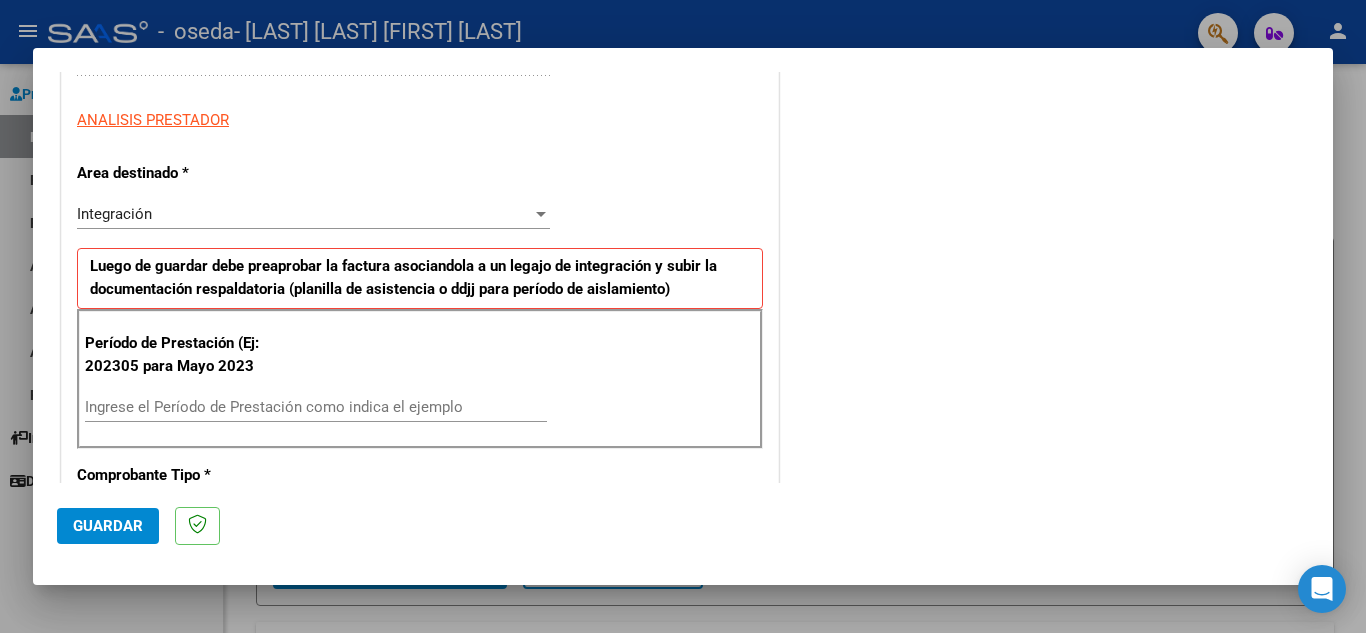 drag, startPoint x: 202, startPoint y: 407, endPoint x: 199, endPoint y: 418, distance: 11.401754 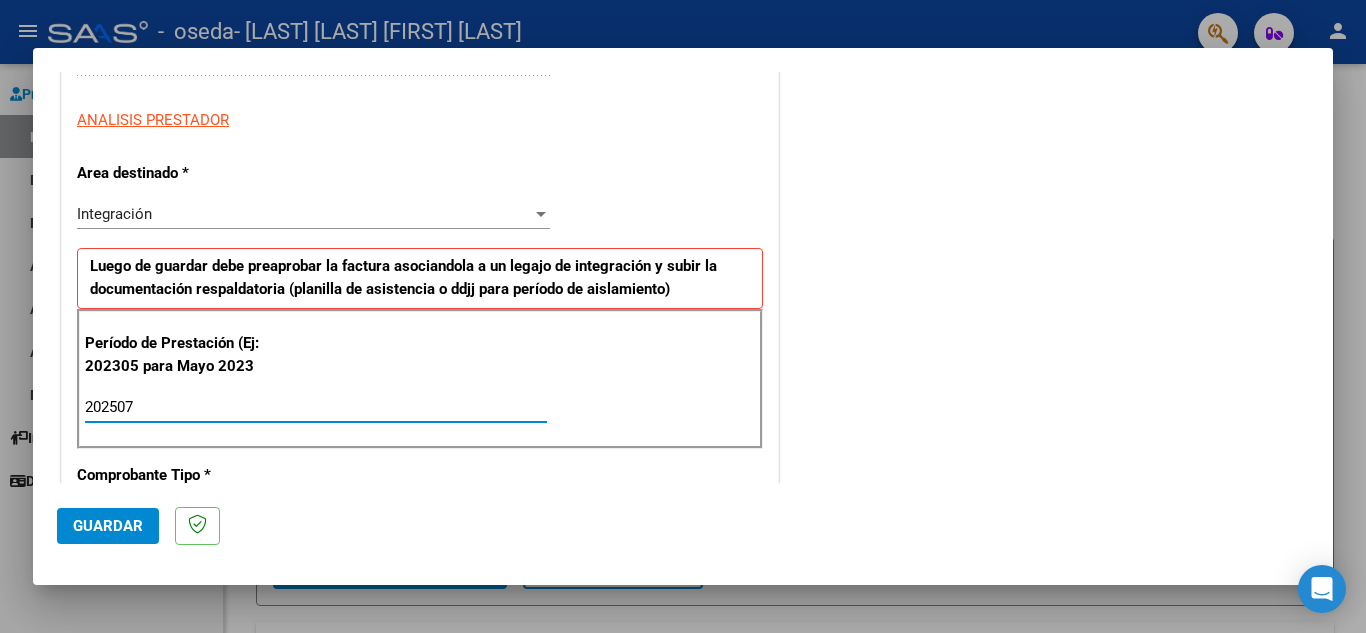 type on "202507" 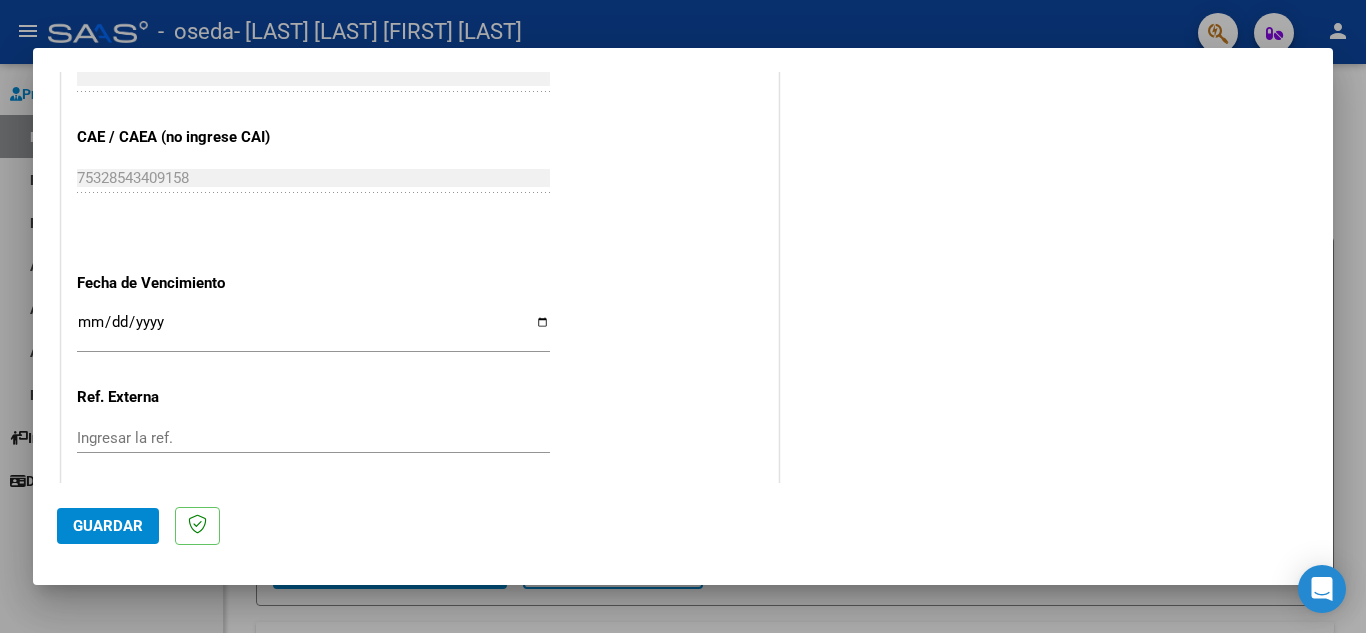 scroll, scrollTop: 1219, scrollLeft: 0, axis: vertical 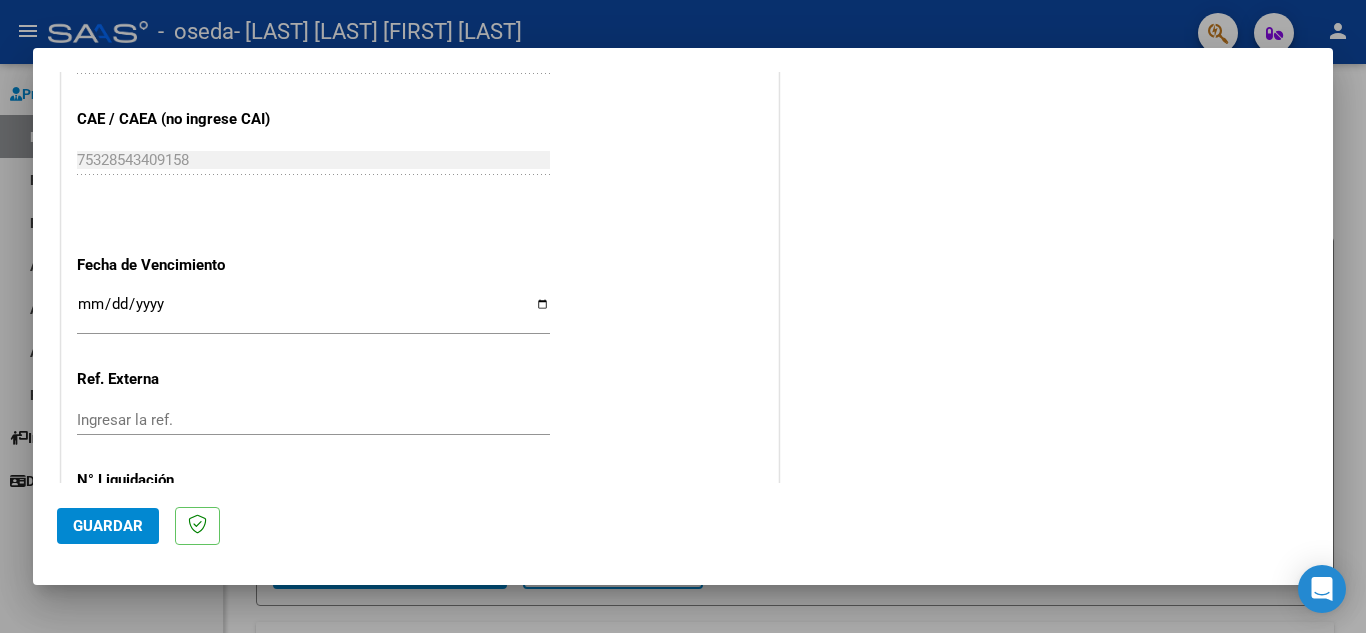 click on "Ingresar la fecha" at bounding box center [313, 312] 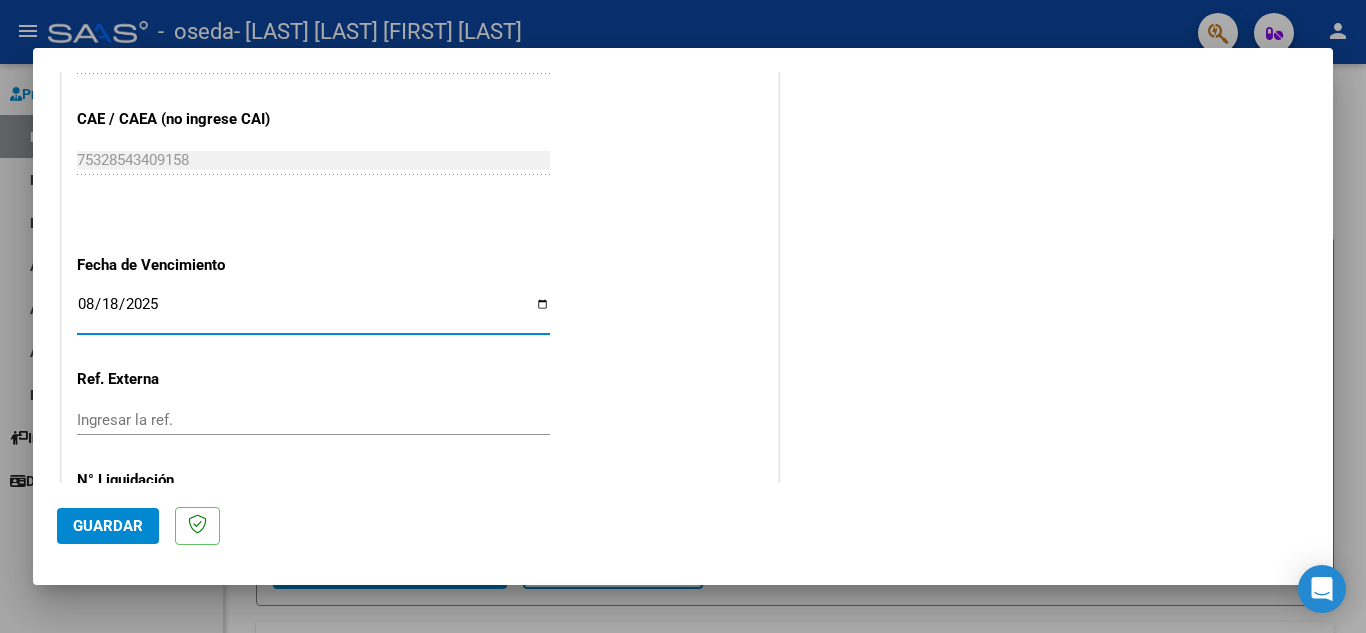 type on "2025-08-18" 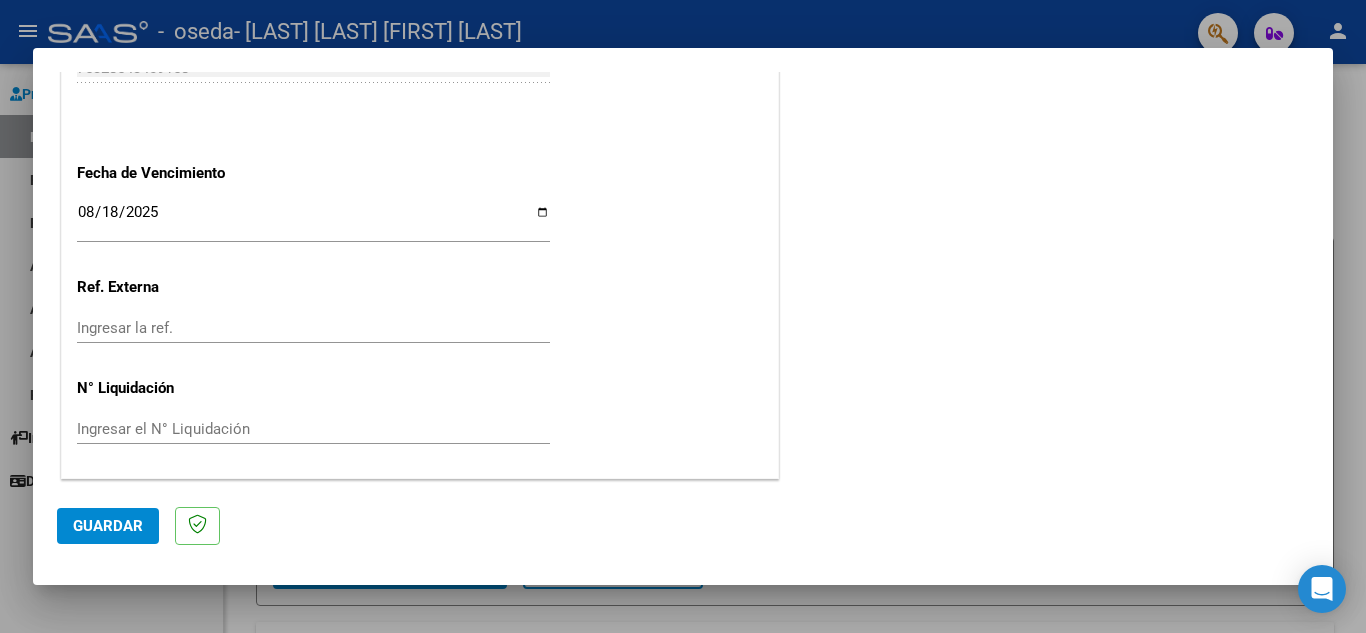 click on "Guardar" 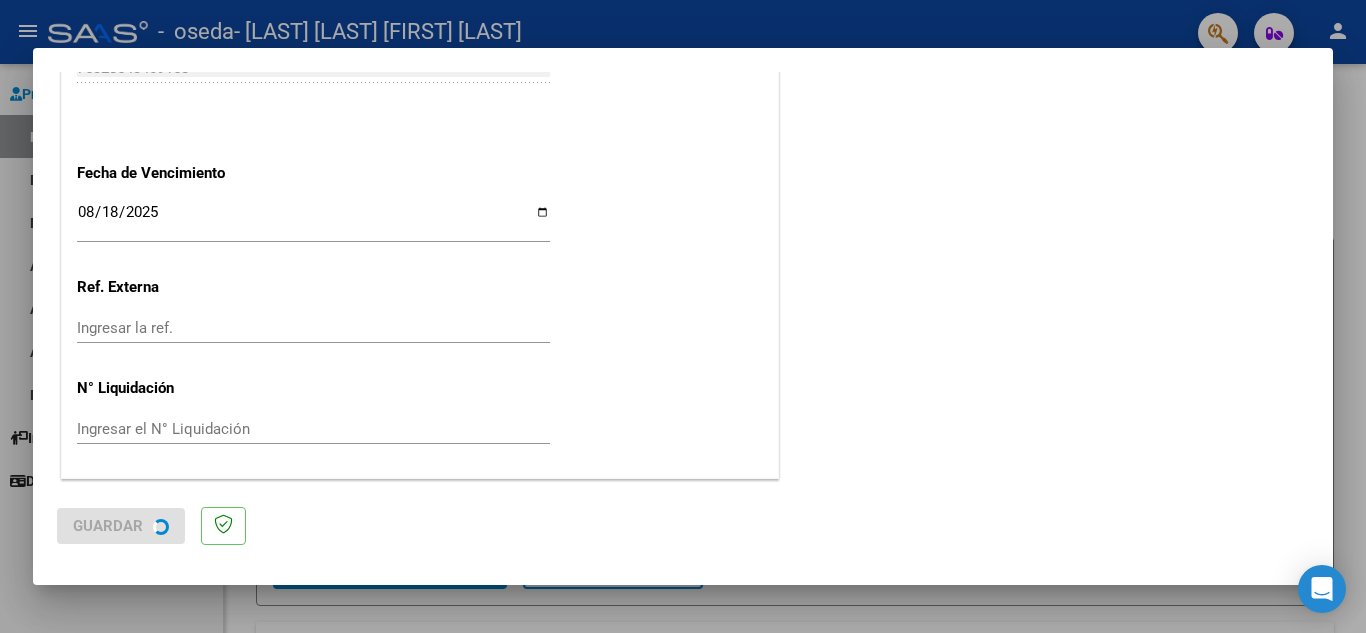 scroll, scrollTop: 0, scrollLeft: 0, axis: both 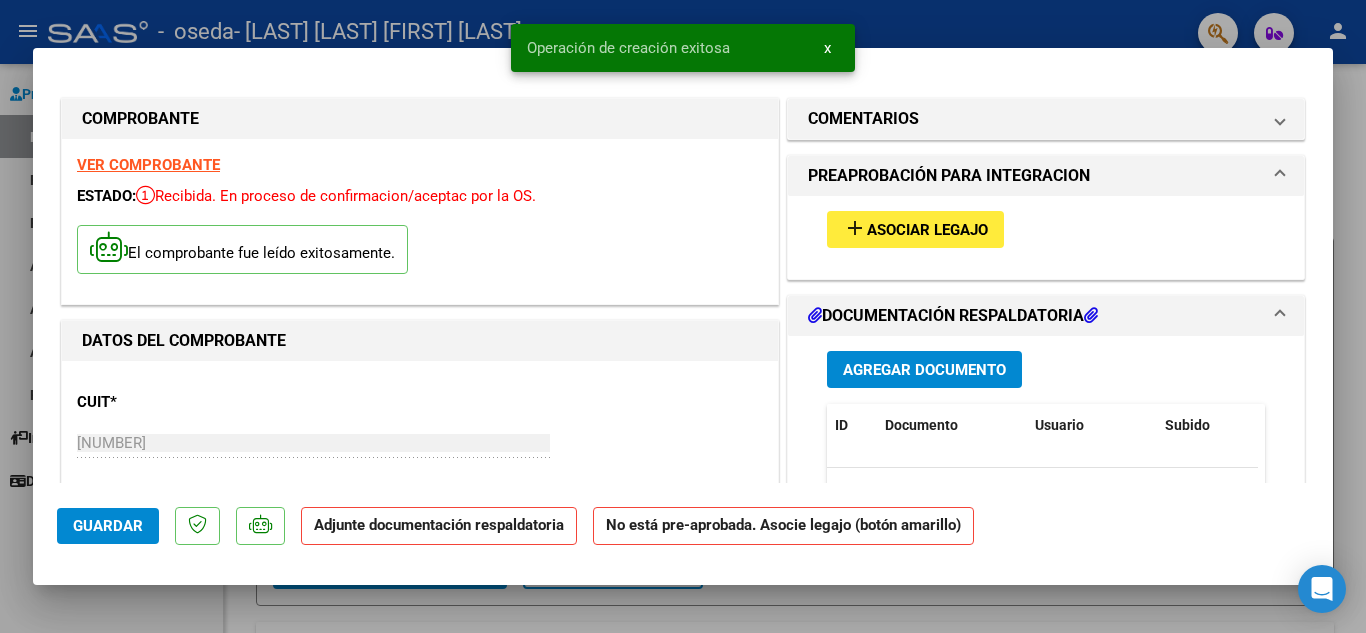 click on "Asociar Legajo" at bounding box center (927, 230) 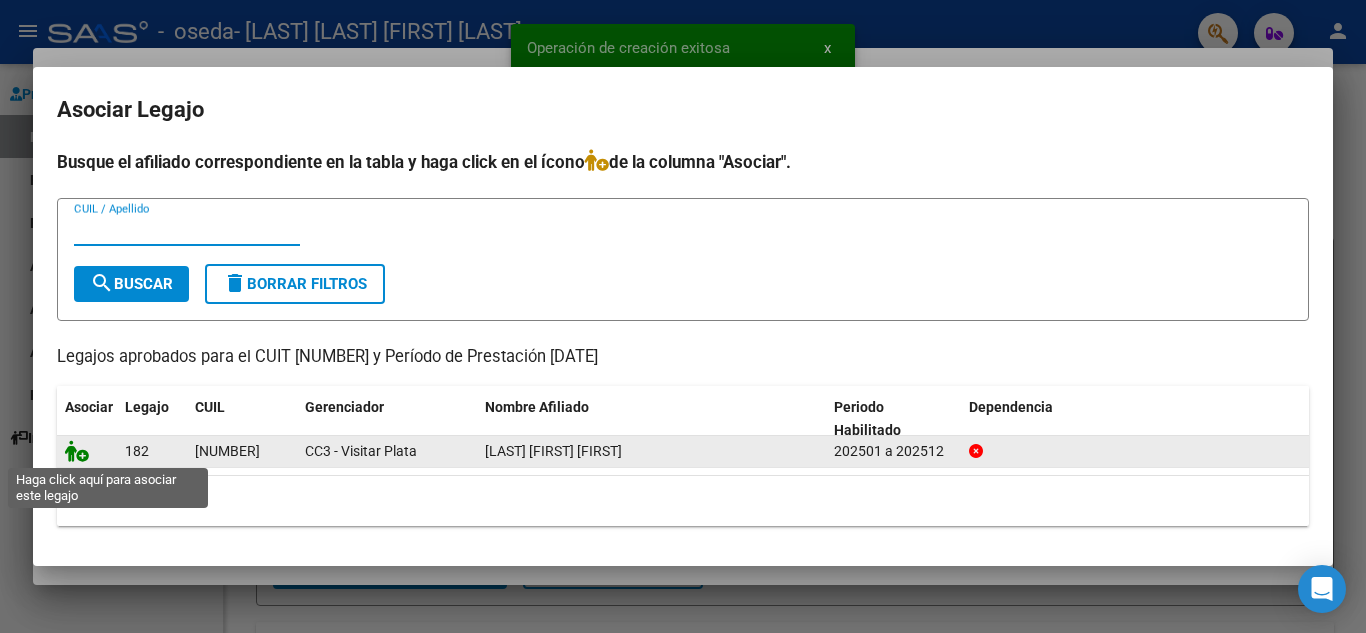 click 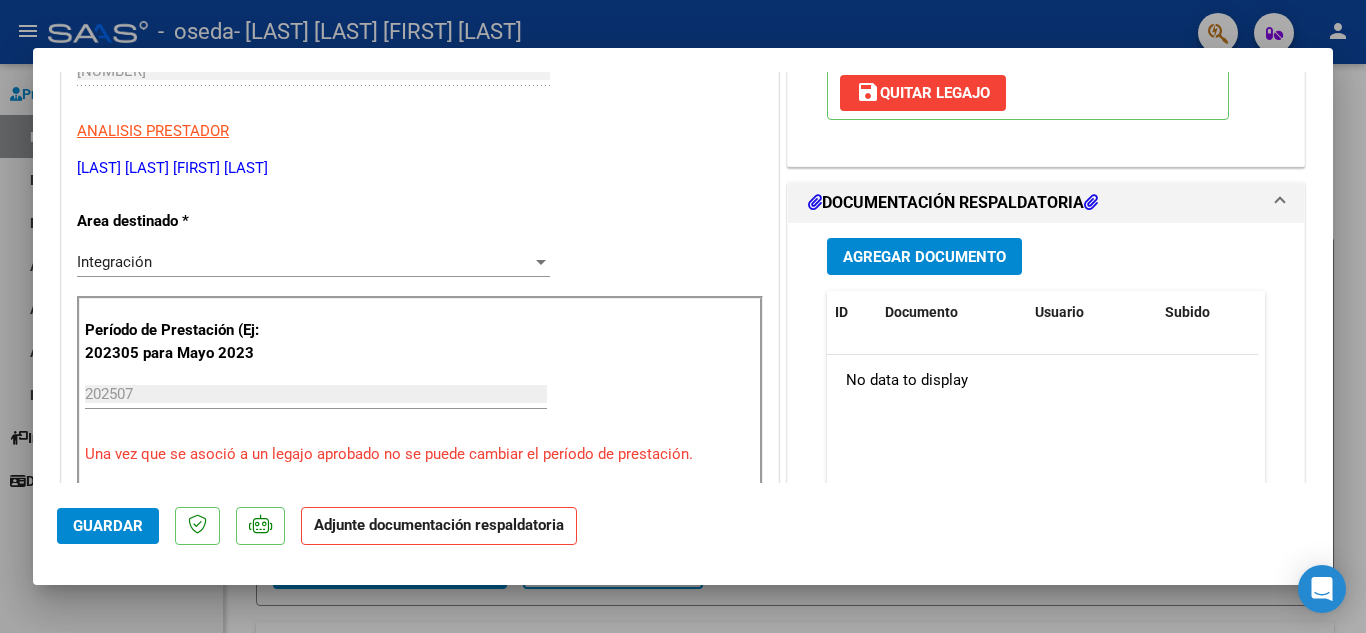 scroll, scrollTop: 453, scrollLeft: 0, axis: vertical 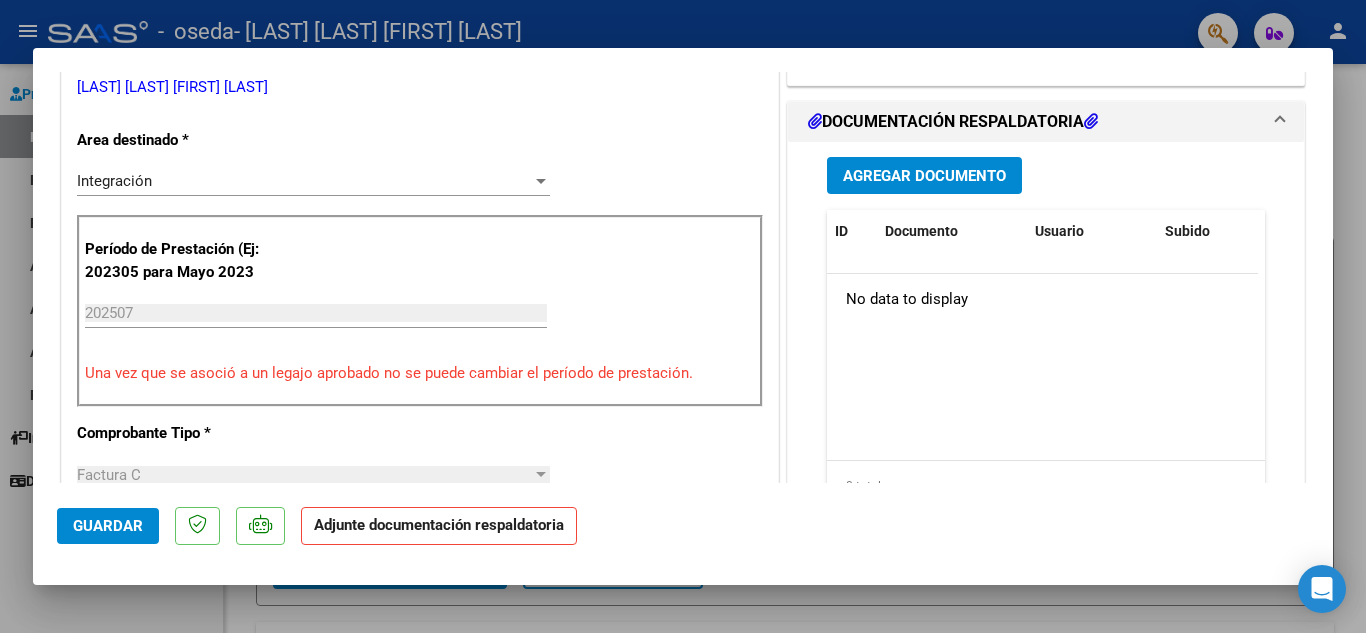 click on "Agregar Documento" at bounding box center [924, 176] 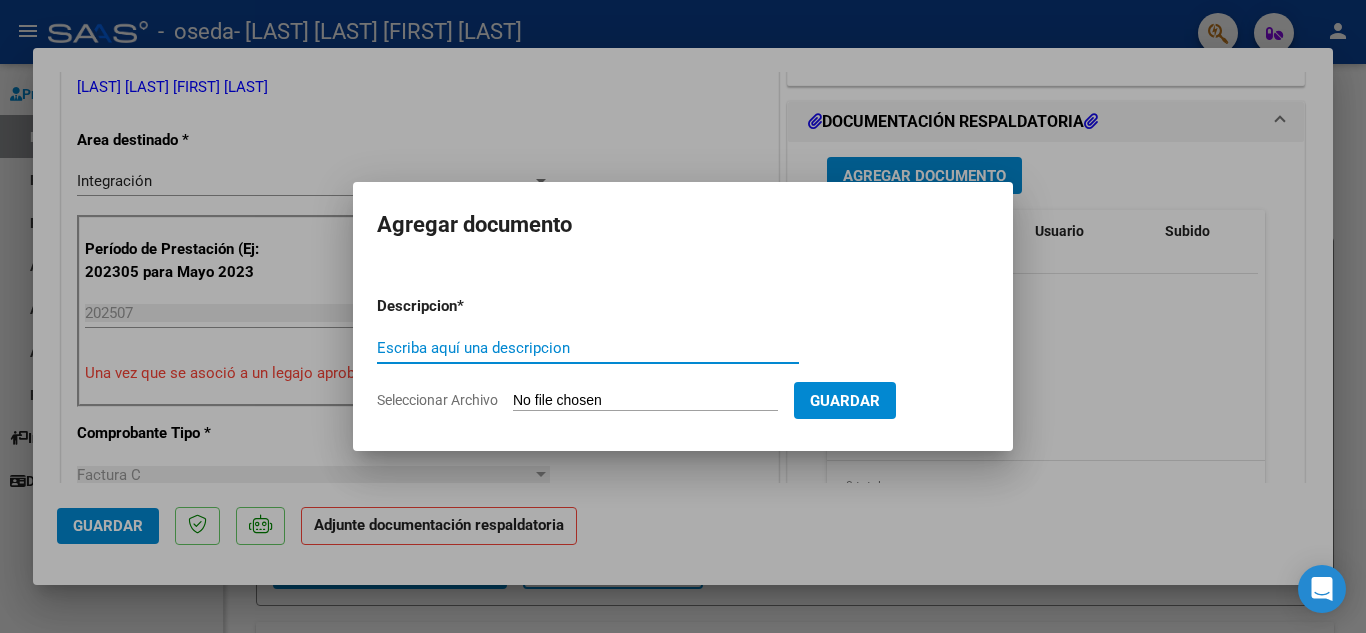 click on "Escriba aquí una descripcion" at bounding box center [588, 348] 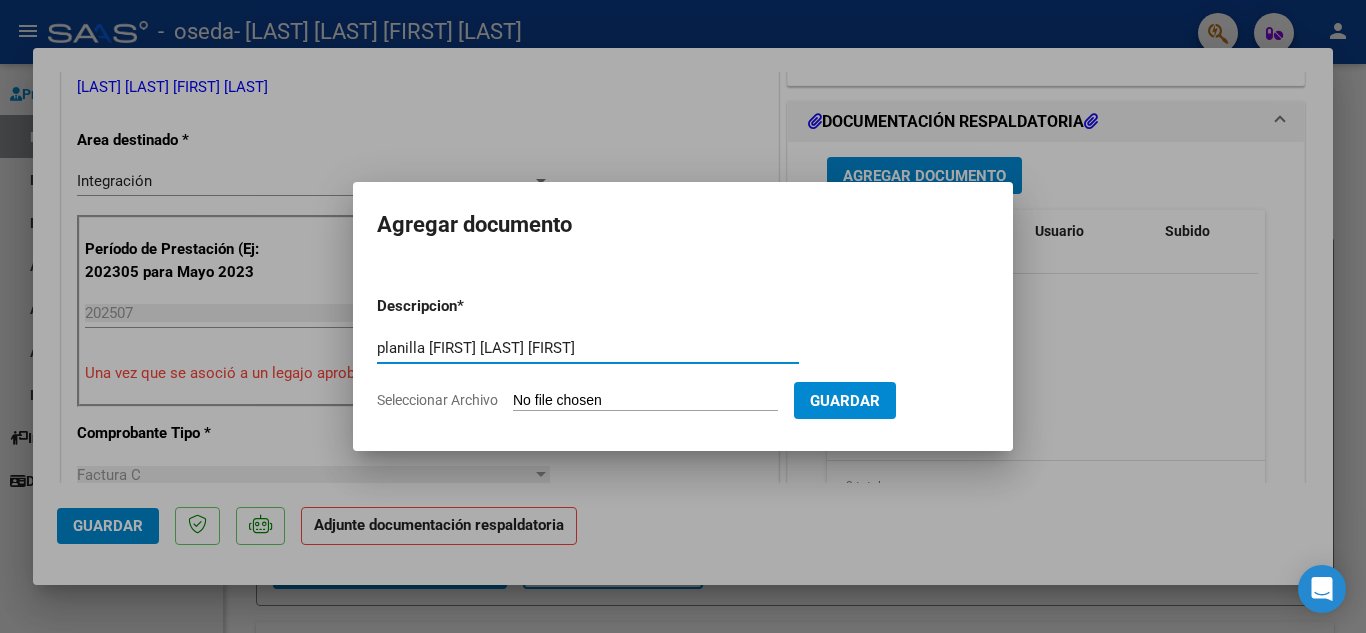 type on "planilla Dante Manilla Julio" 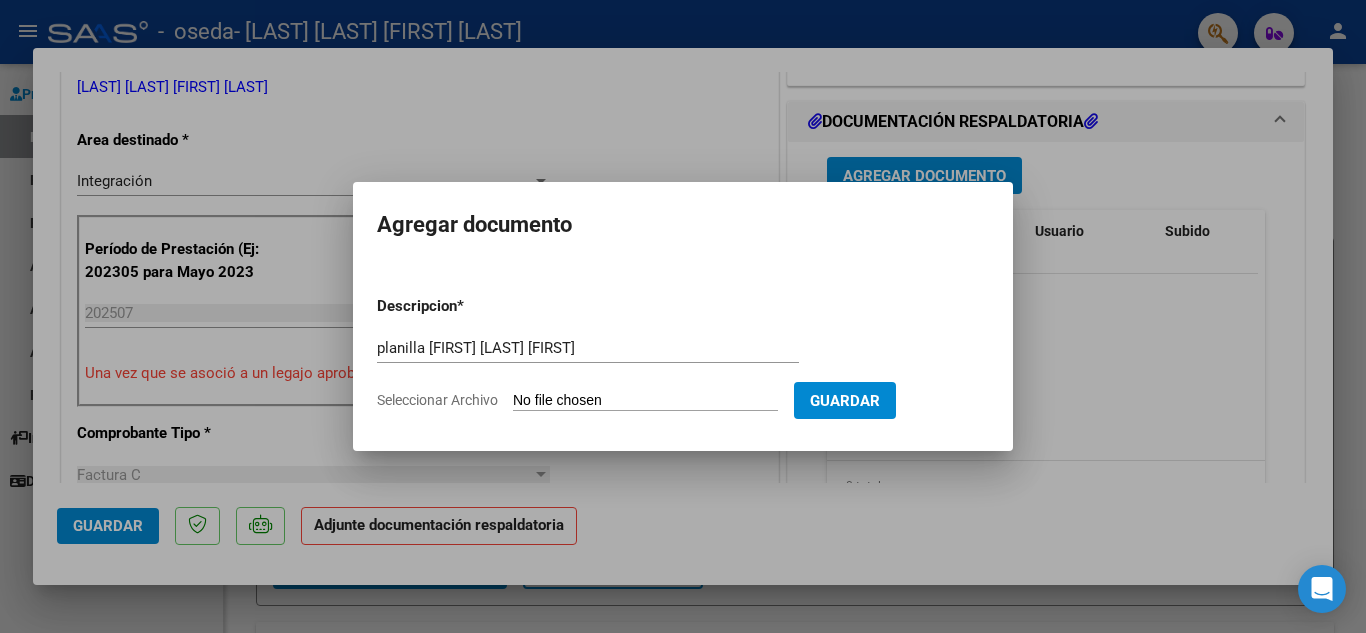 click on "Seleccionar Archivo" at bounding box center [645, 401] 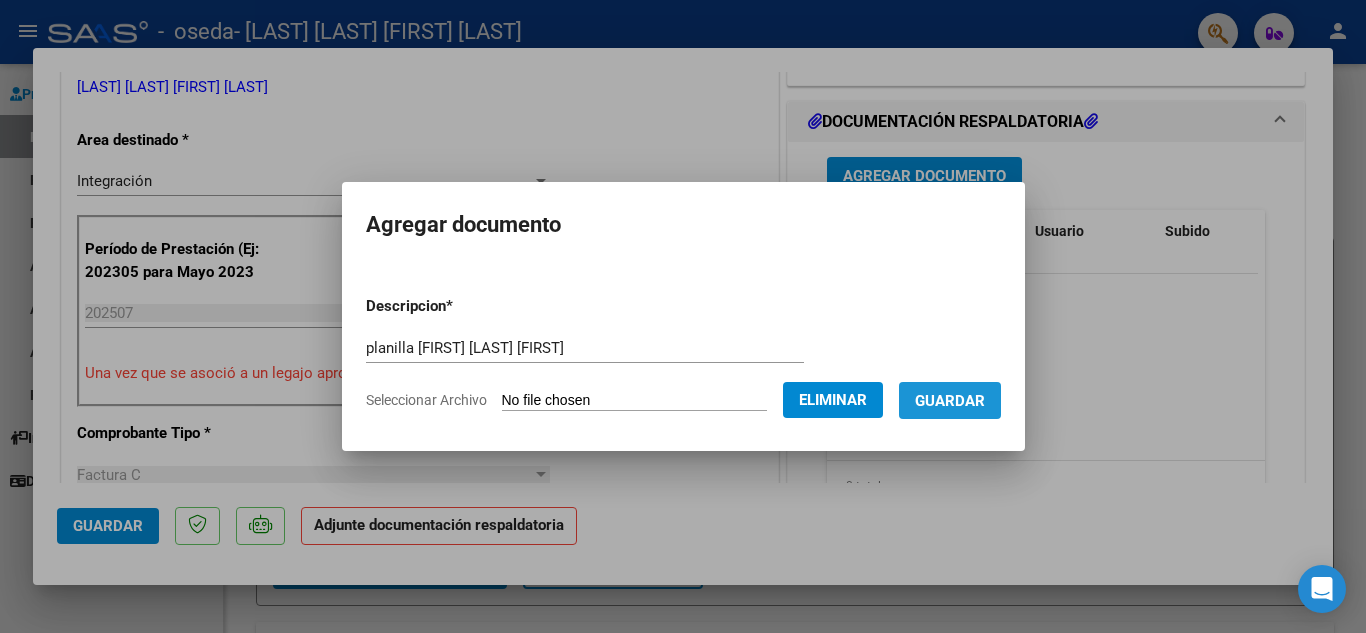 click on "Guardar" at bounding box center (950, 401) 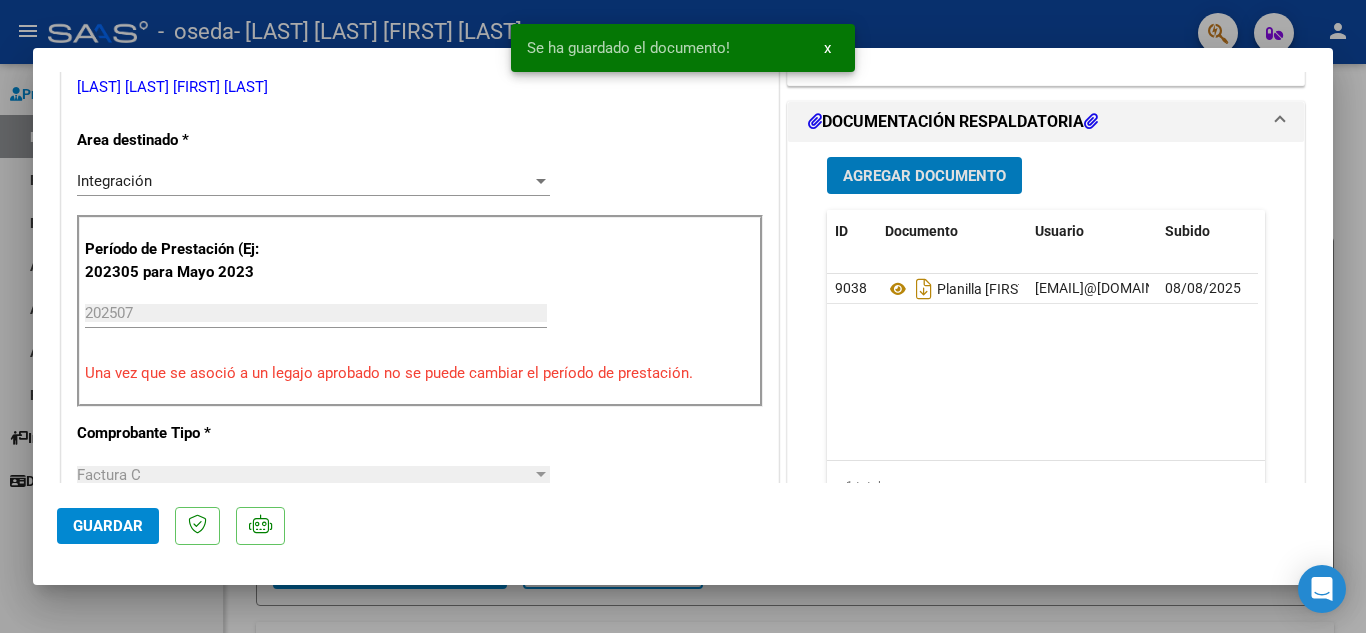 click on "Guardar" 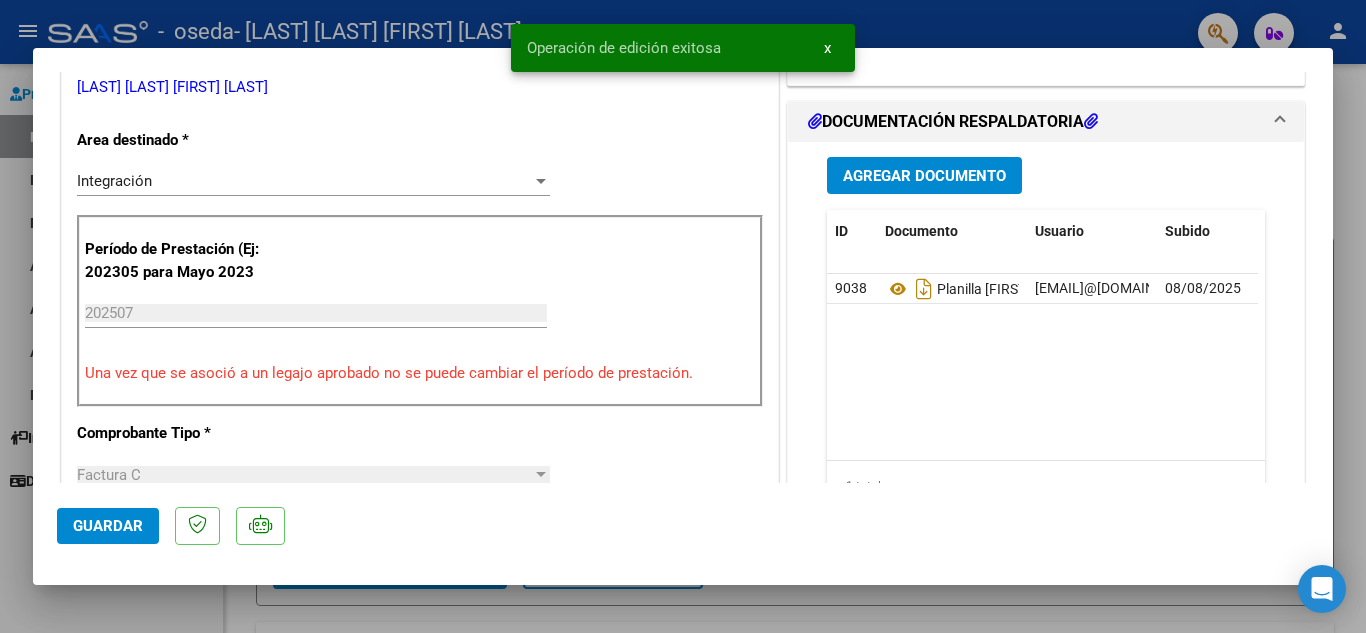 click on "Guardar" 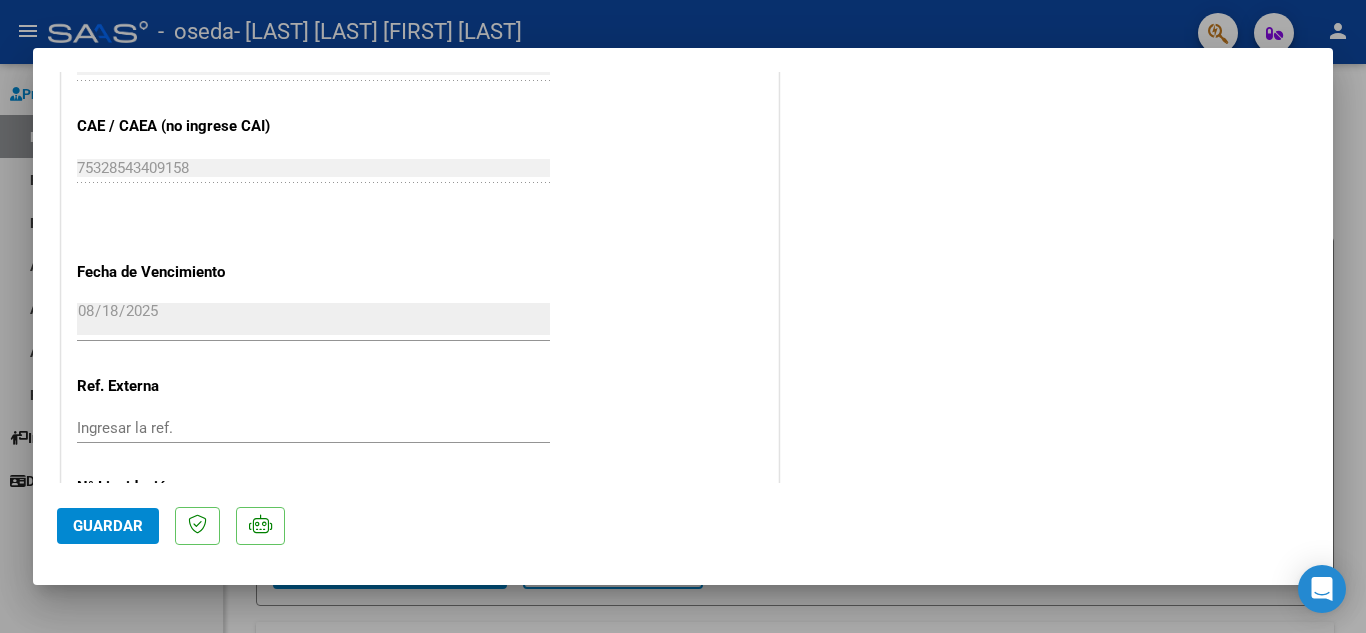 scroll, scrollTop: 1379, scrollLeft: 0, axis: vertical 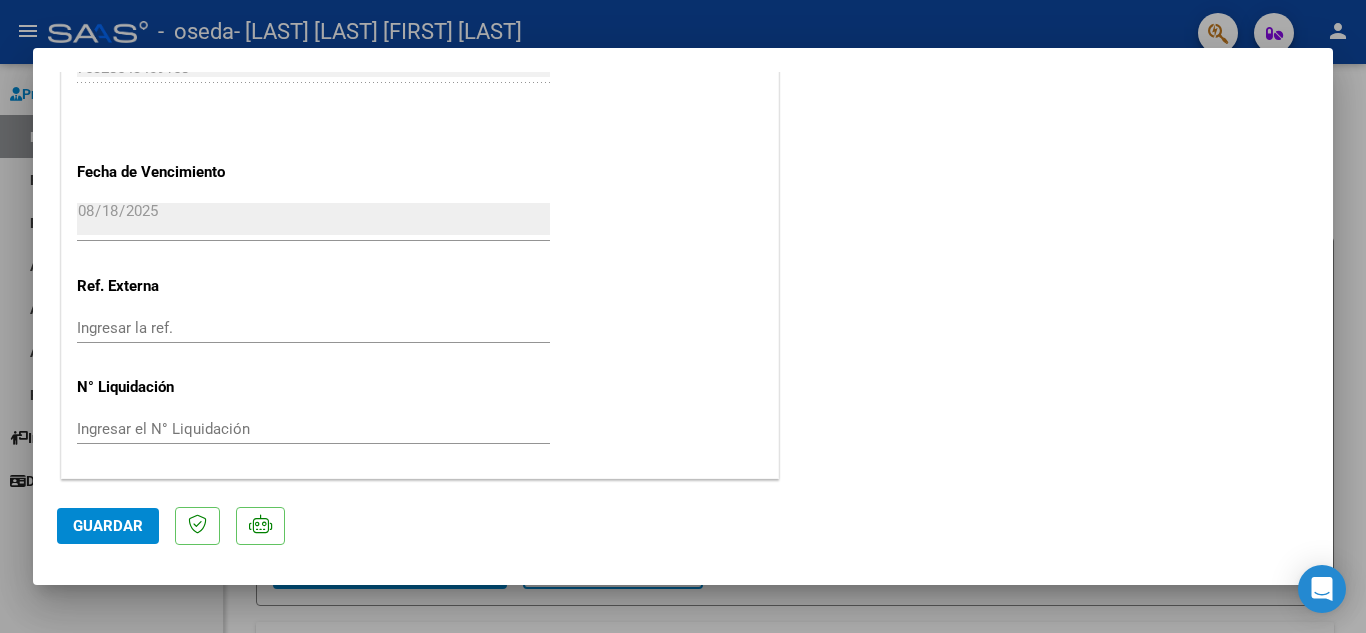 click on "Guardar" 